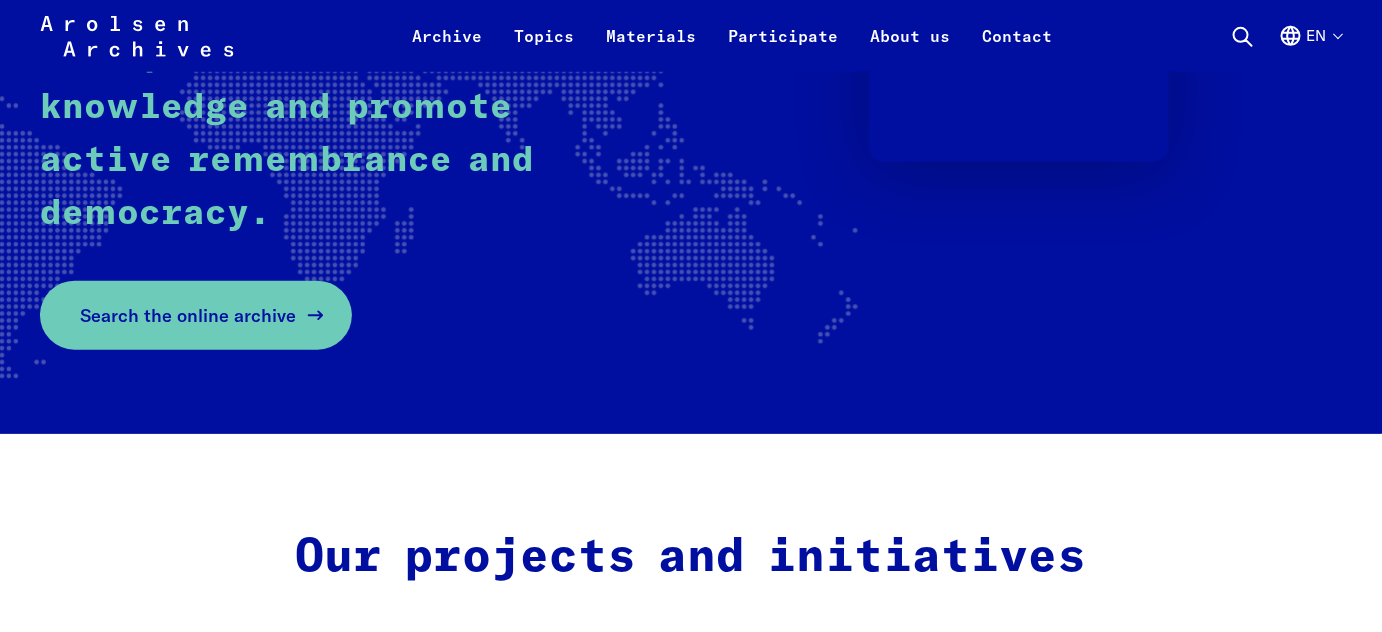scroll, scrollTop: 454, scrollLeft: 0, axis: vertical 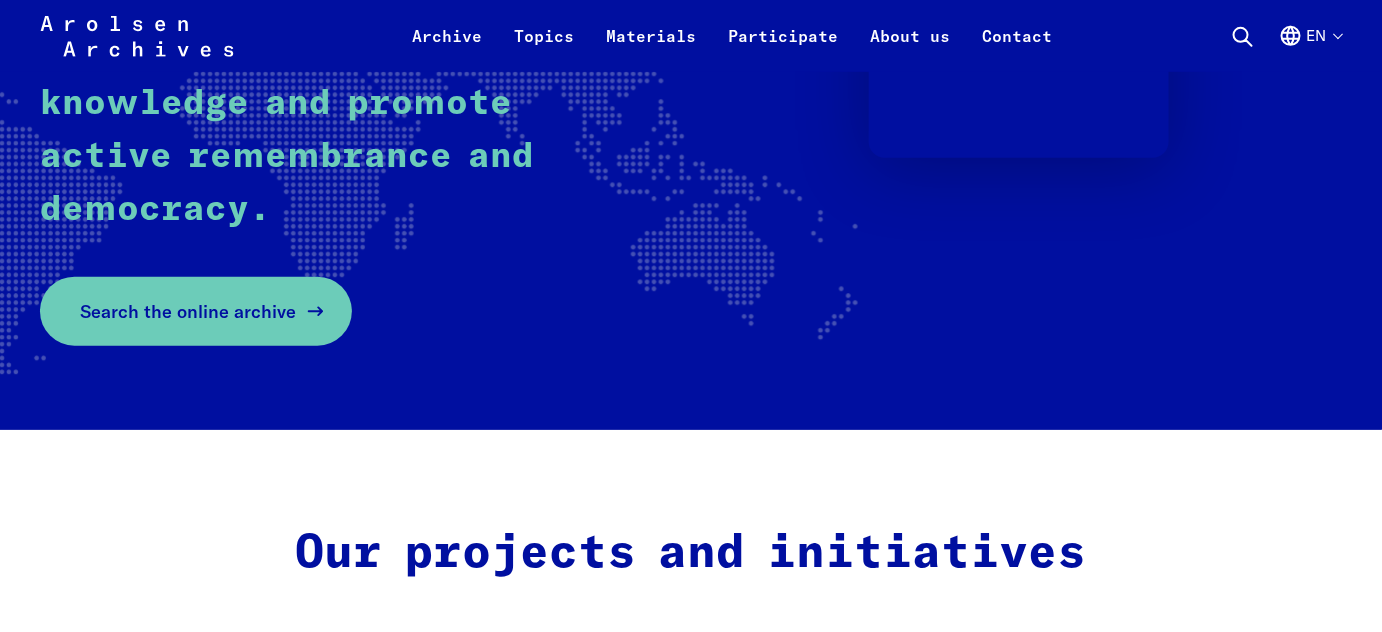 click on "Search the online archive" at bounding box center [188, 311] 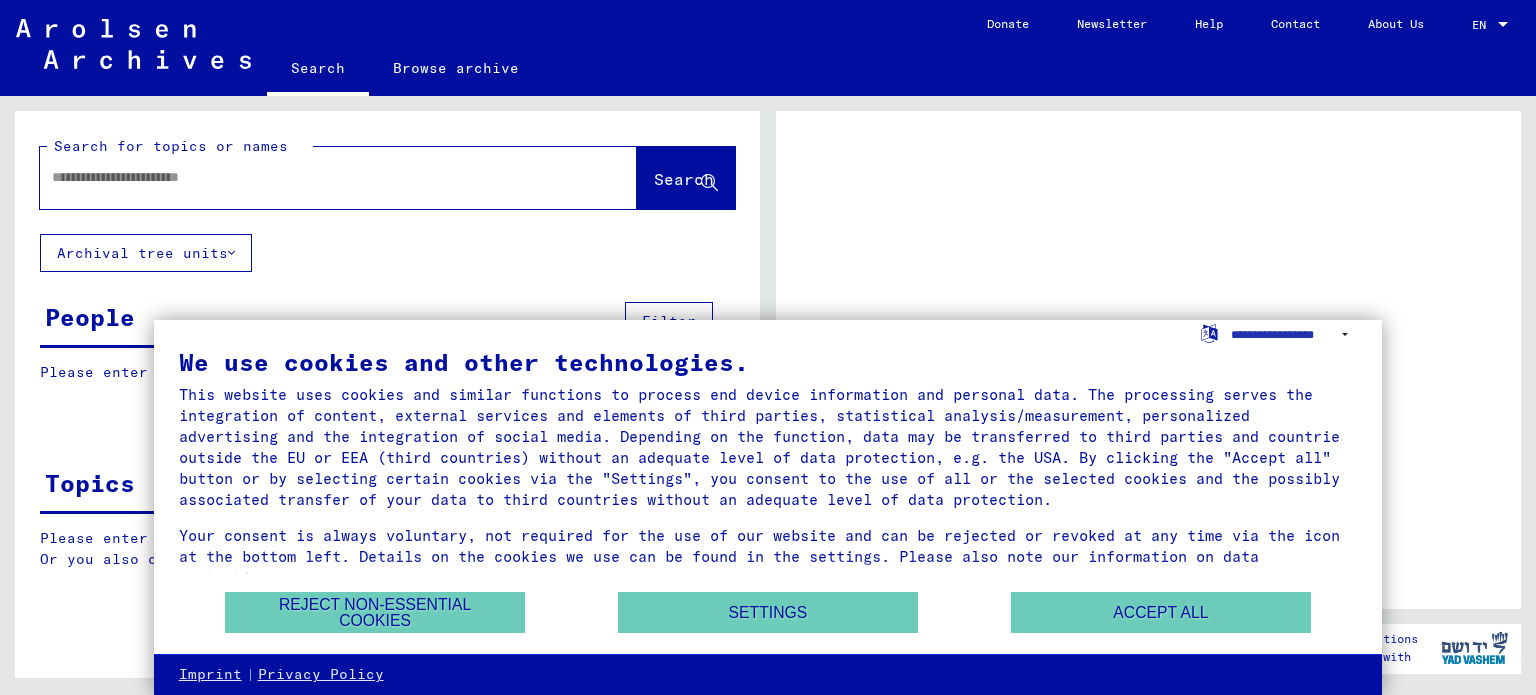 scroll, scrollTop: 0, scrollLeft: 0, axis: both 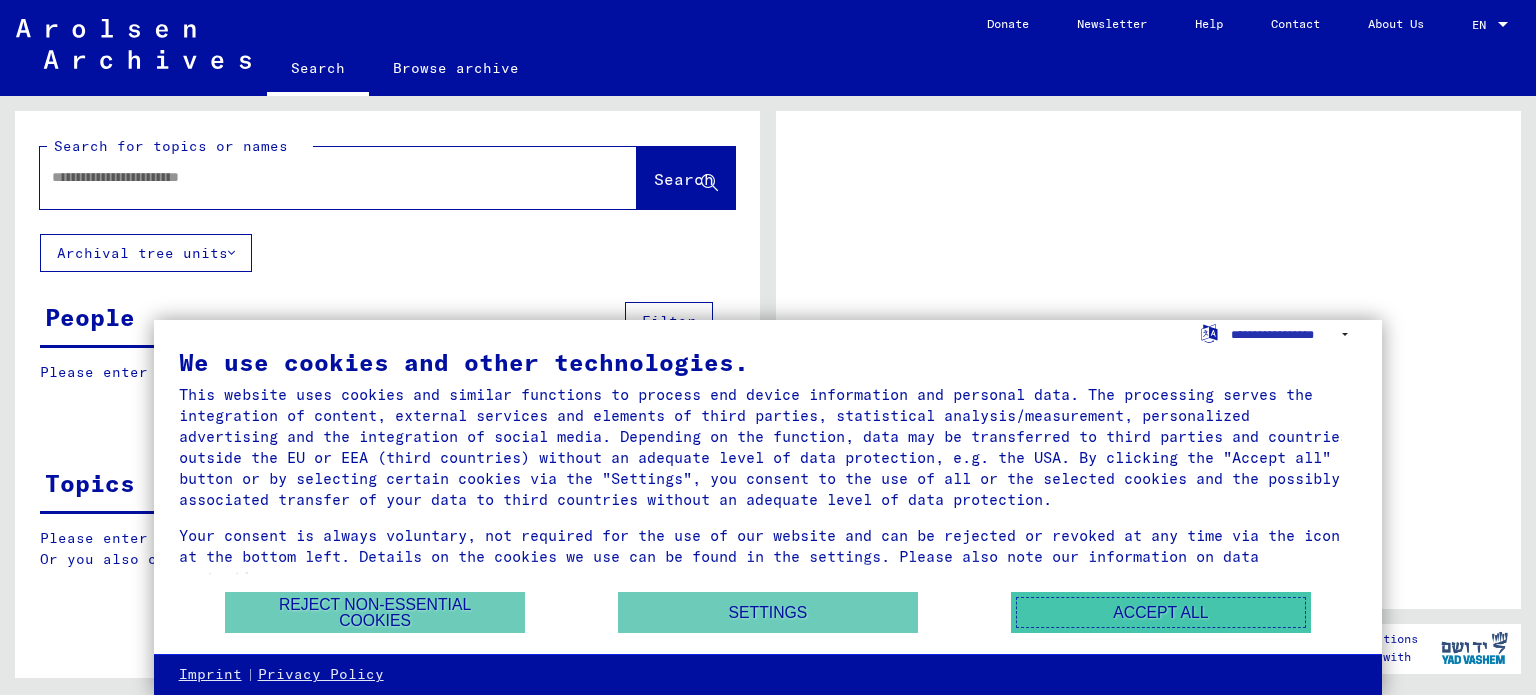 click on "Accept all" at bounding box center (1161, 612) 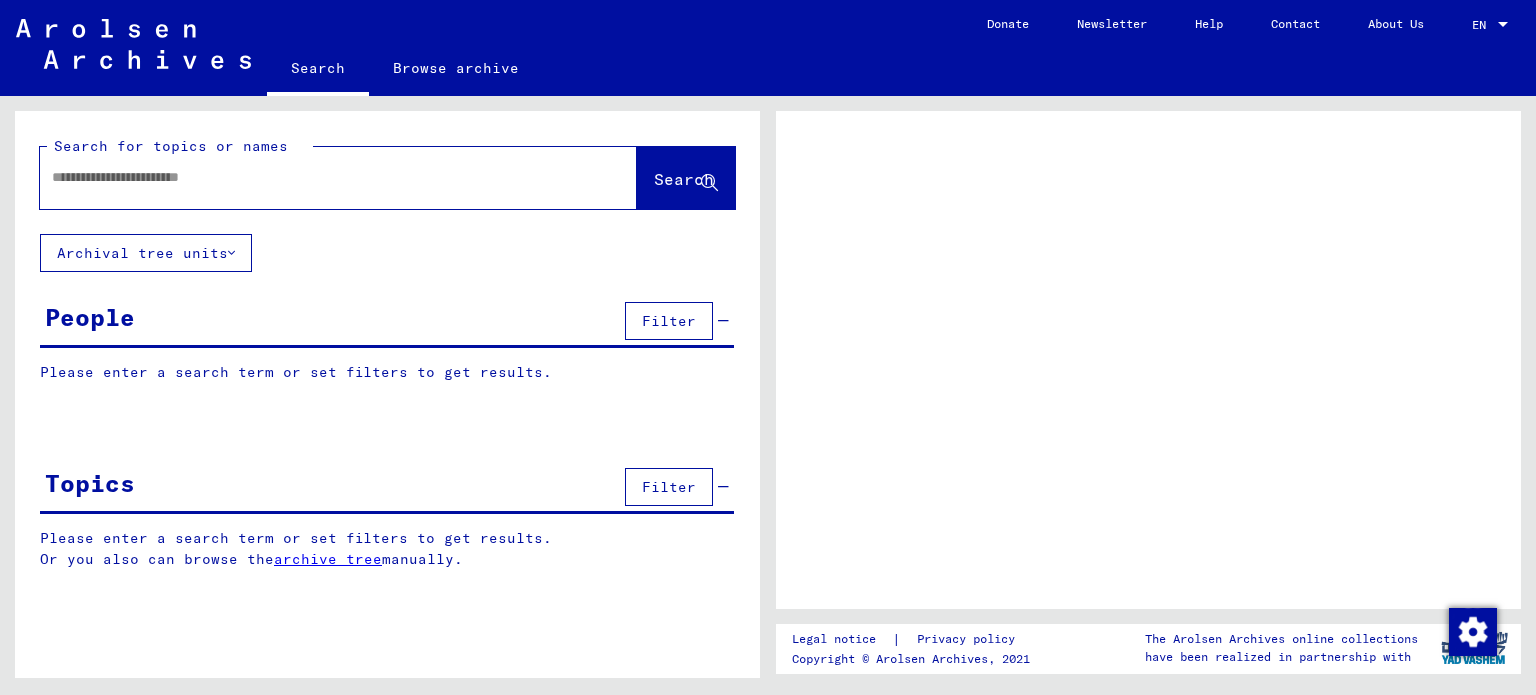 click 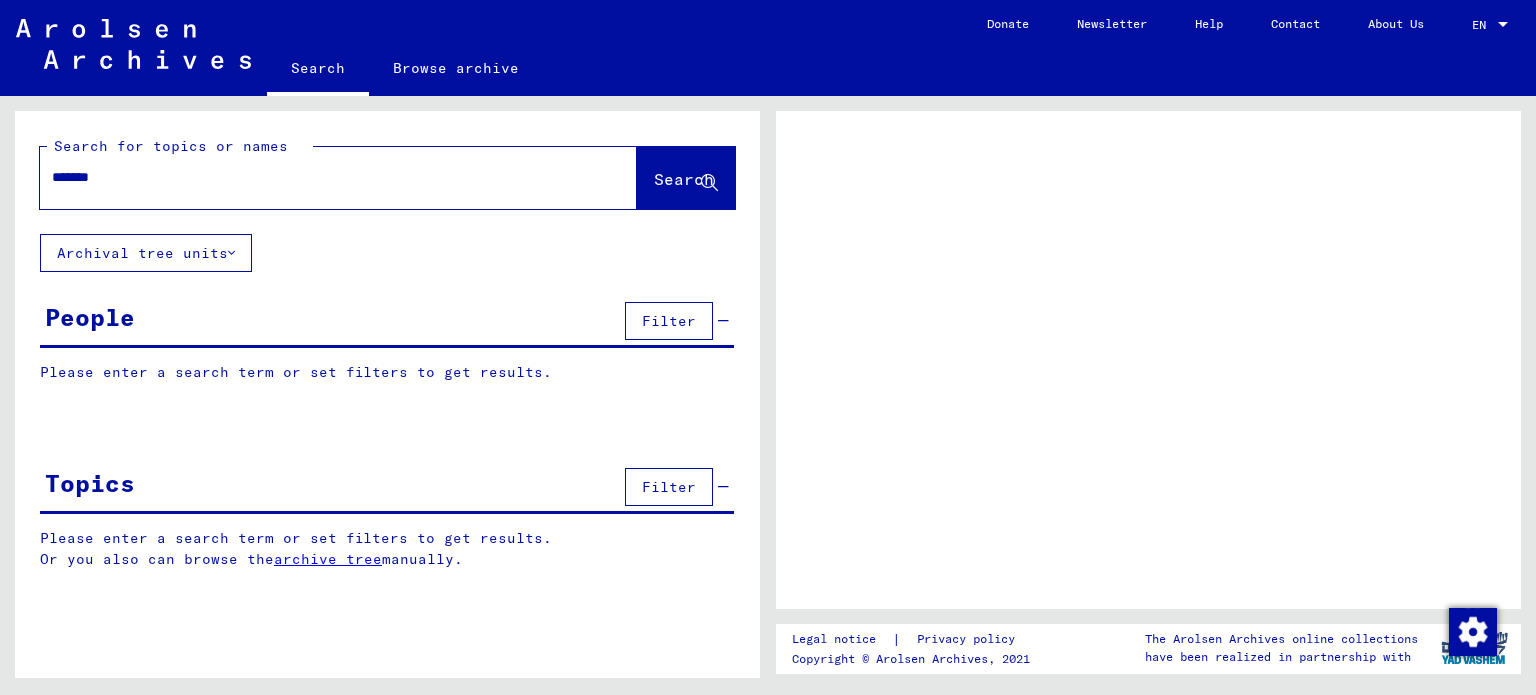 type on "*******" 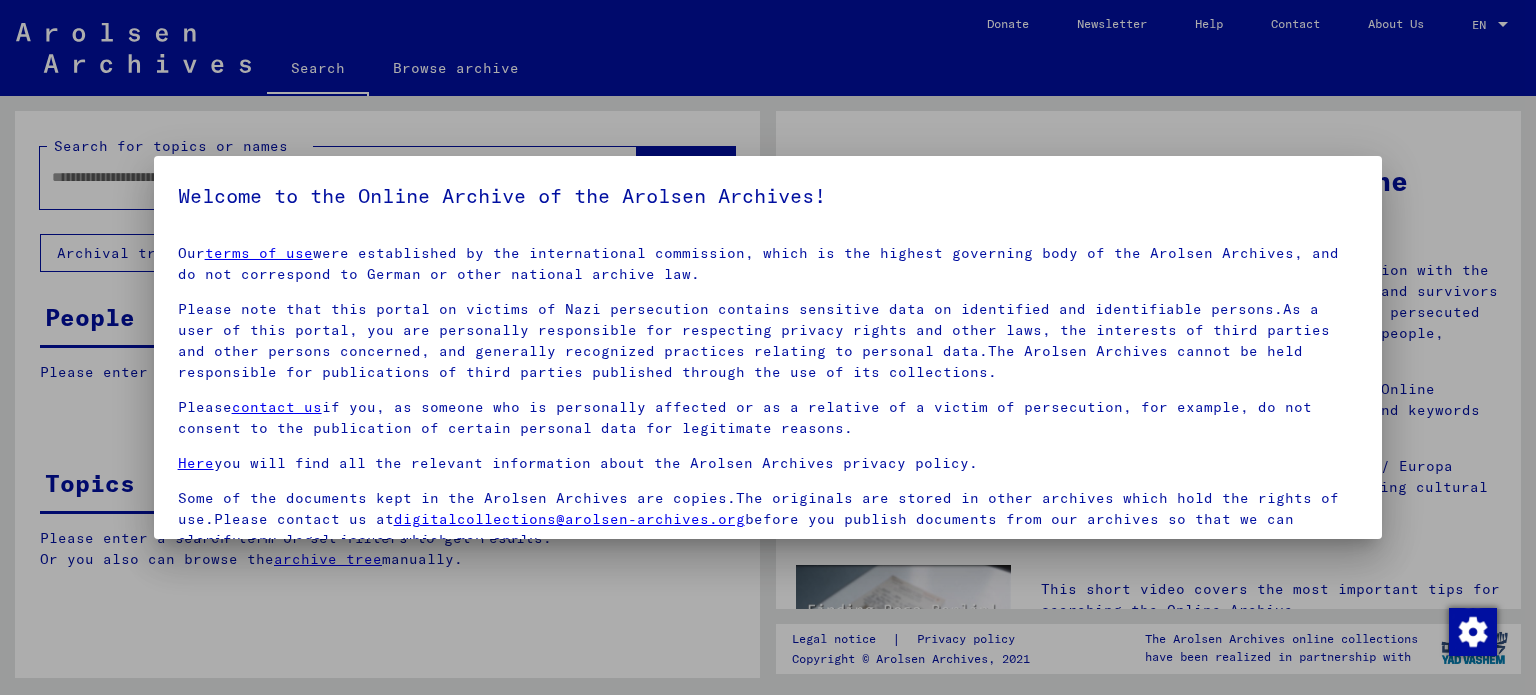 scroll, scrollTop: 4, scrollLeft: 0, axis: vertical 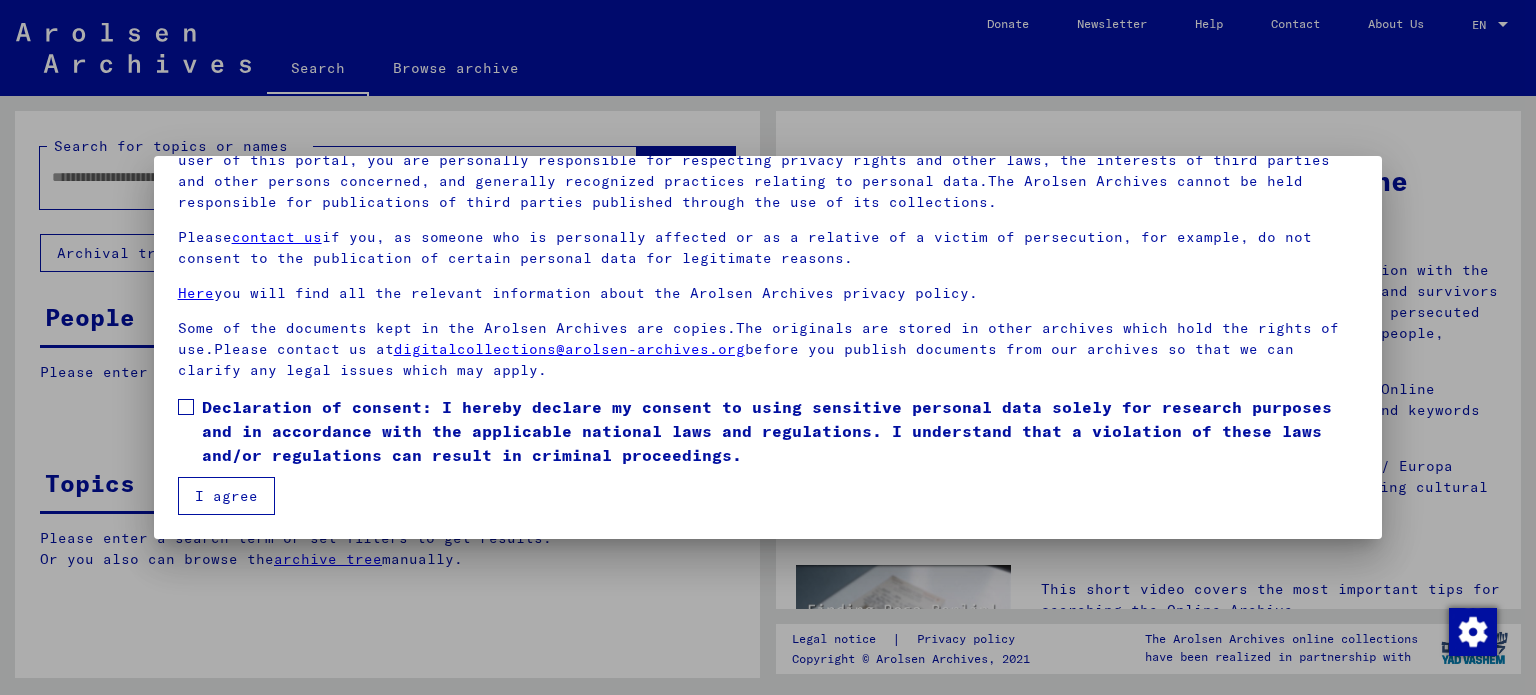 click on "Our terms of use were established by the international commission, which is the highest governing body of the Arolsen Archives, and do not correspond to German or other national archive law. Please note that this portal on victims of Nazi persecution contains sensitive data on identified and identifiable persons.As a user of this portal, you are personally responsible for respecting privacy rights and other laws, the interests of third parties and other persons concerned, and generally recognized practices relating to personal data.The Arolsen Archives cannot be held responsible for publications of third parties published through the use of its collections. Please contact us if you, as someone who is personally affected or as a relative of a victim of persecution, for example, do not consent to the publication of certain personal data for legitimate reasons. Here you will find all the relevant information about the Arolsen Archives privacy policy. digitalcollections@example.com I agree" at bounding box center (768, 289) 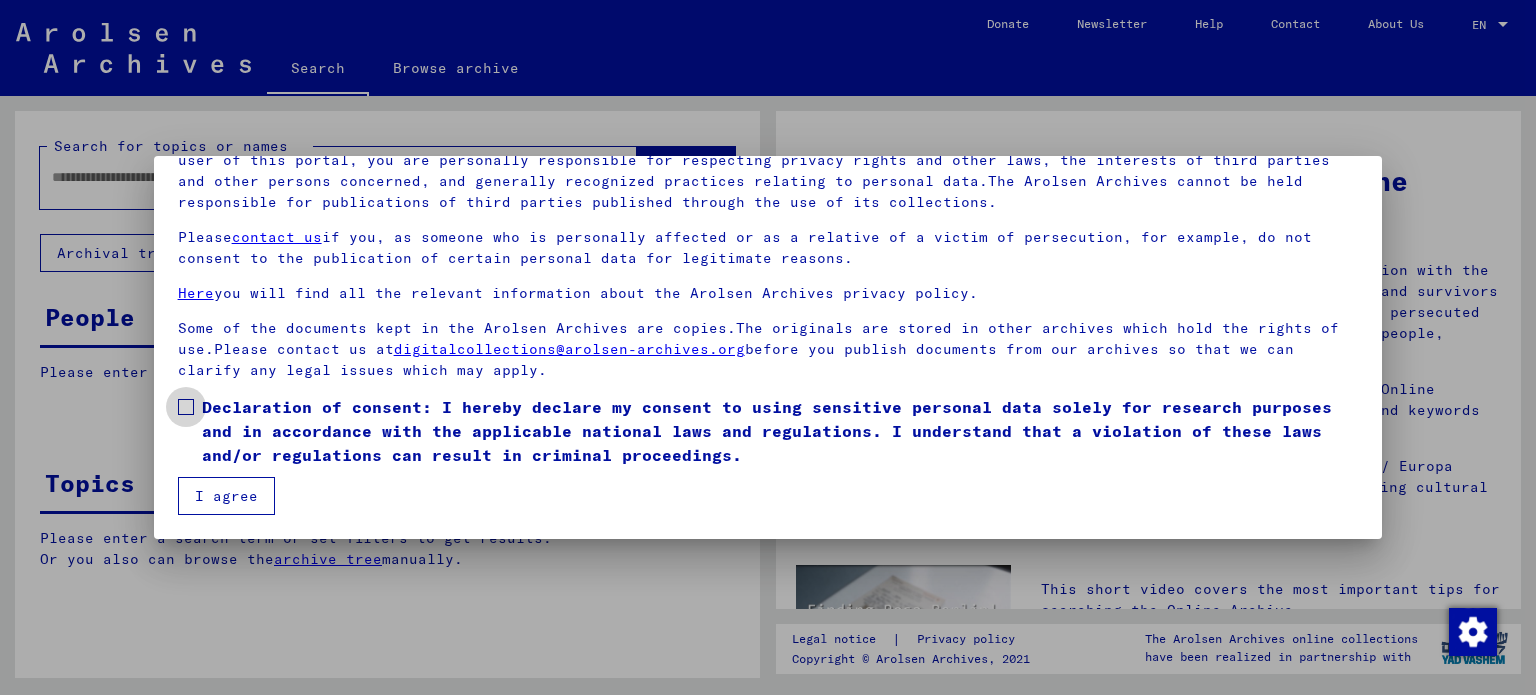 click at bounding box center [186, 407] 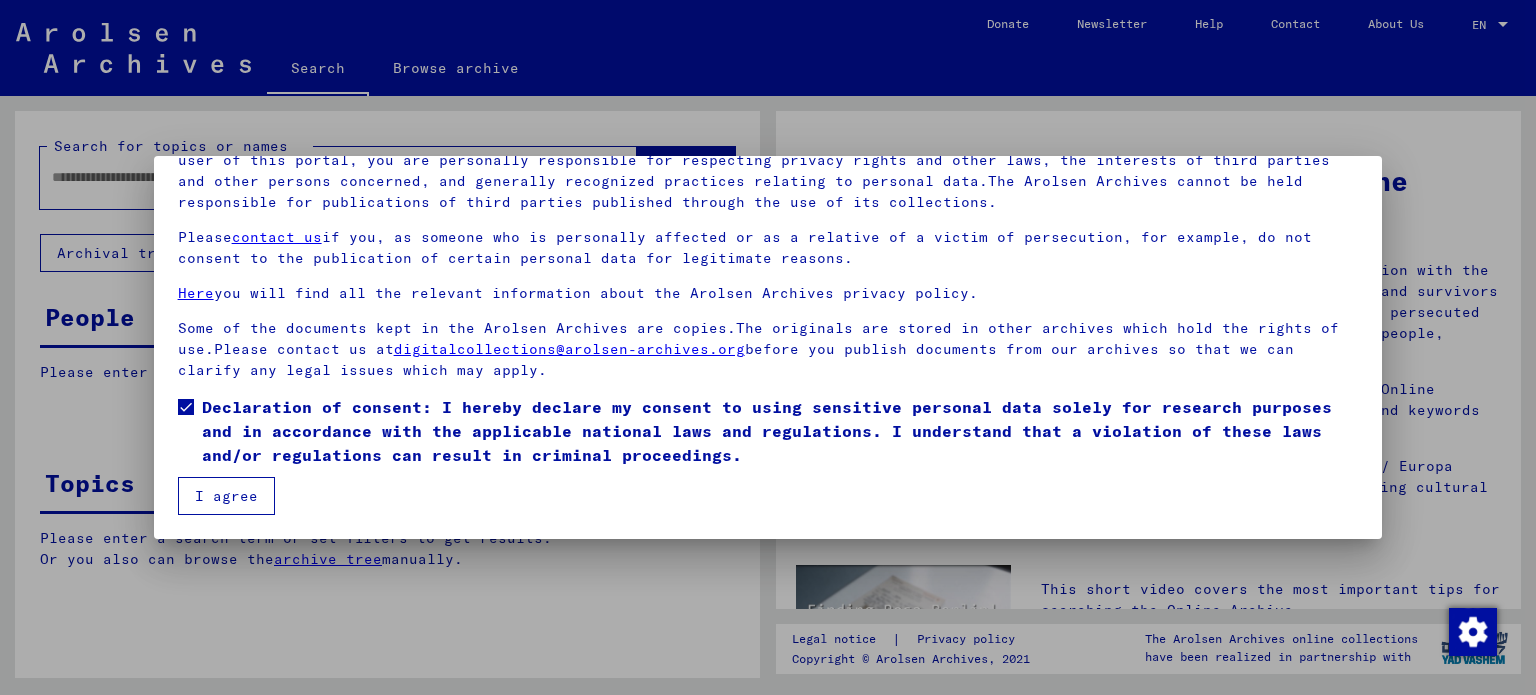 click on "I agree" at bounding box center [226, 496] 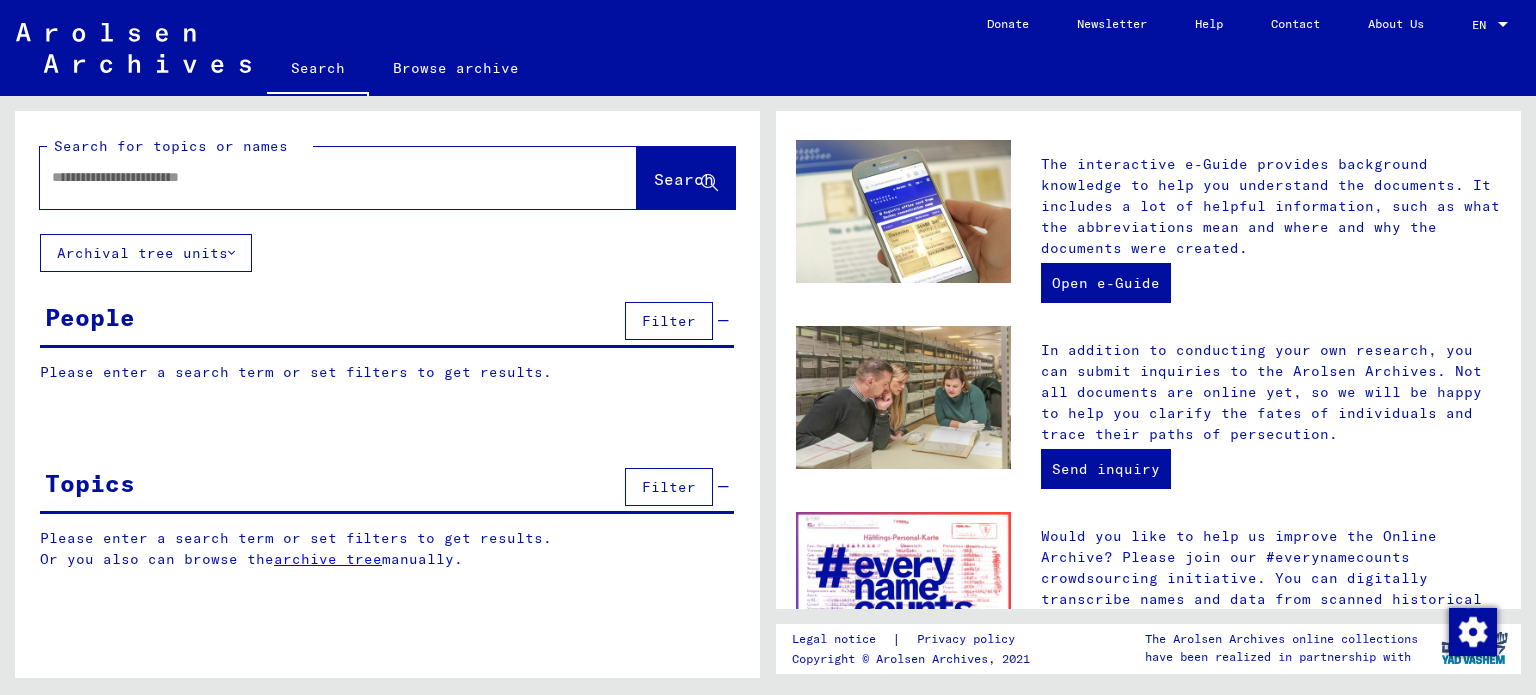 scroll, scrollTop: 600, scrollLeft: 0, axis: vertical 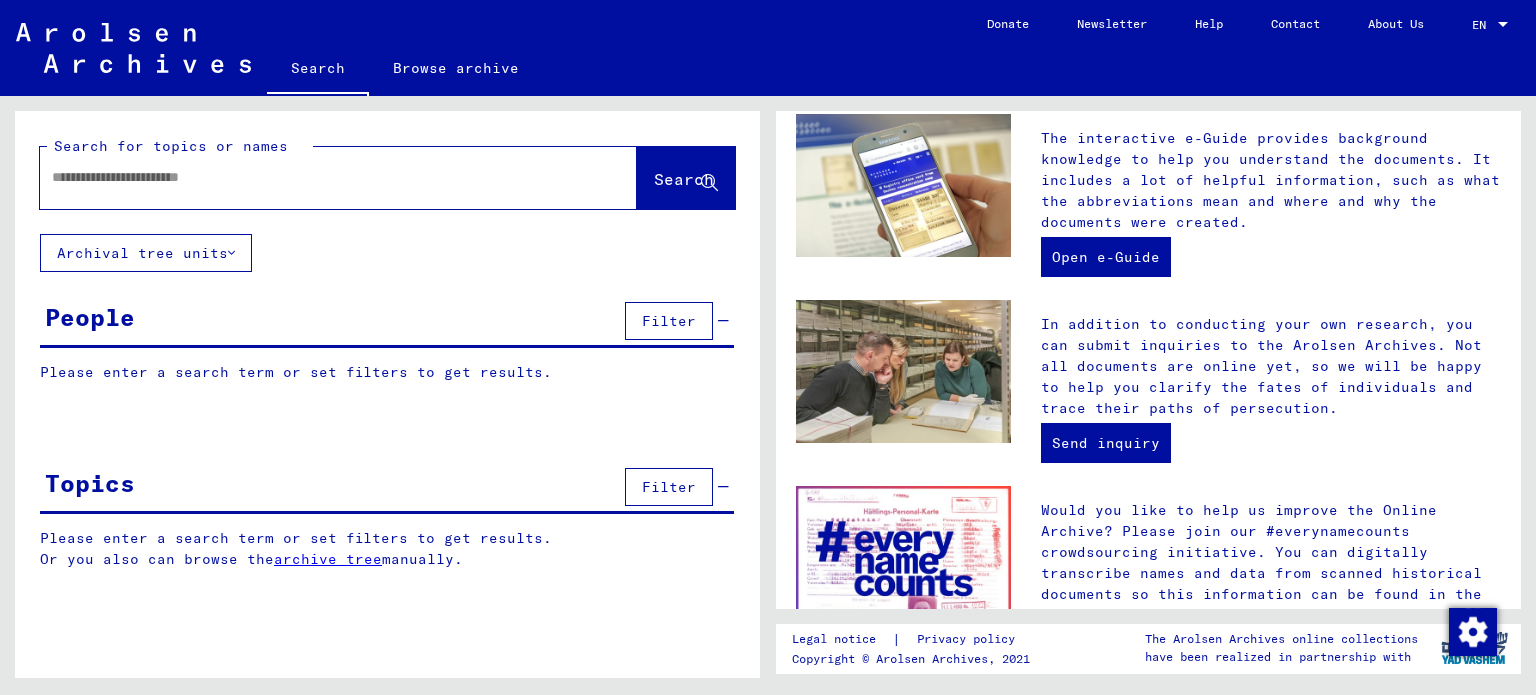 click 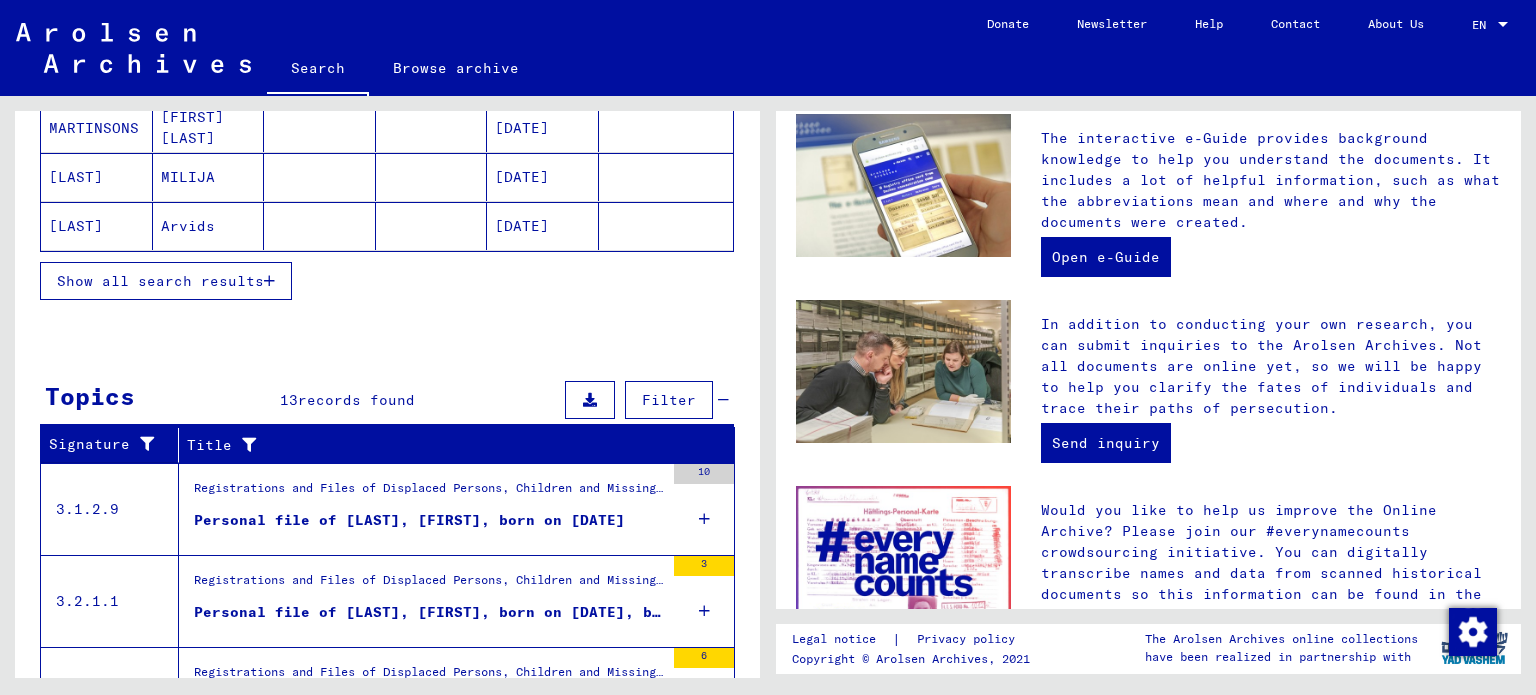 scroll, scrollTop: 696, scrollLeft: 0, axis: vertical 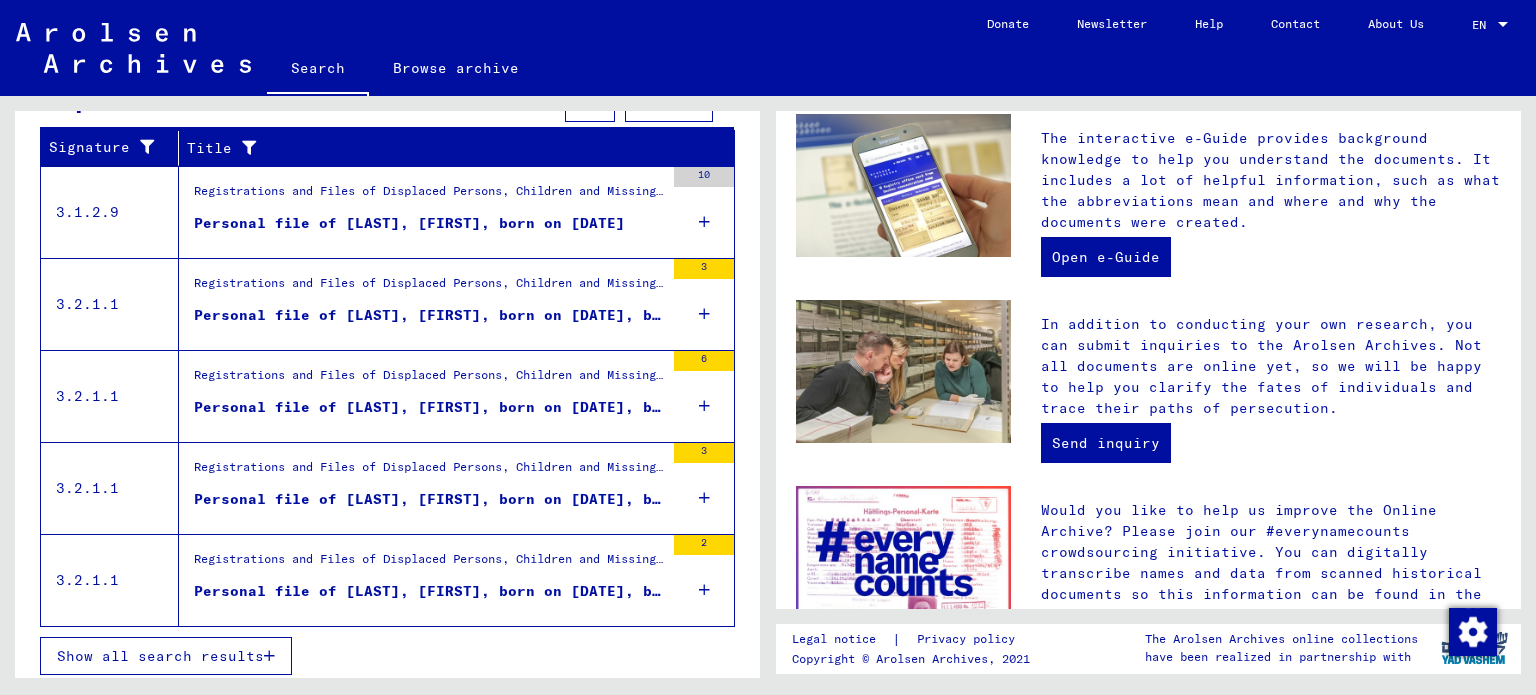 click on "Registrations and Files of Displaced Persons, Children and Missing Persons / Evidence of Abode and Emigration / Treatment of DPs in hospitals / Bremen-Lesum / Ärztliche Untersuchungsbogen und Röntgenaufnahmen der IRO-Auswanderungsstellen / Files with names from [LAST] Personal file of [LAST], [FIRST], born on [DATE]" at bounding box center [429, 212] 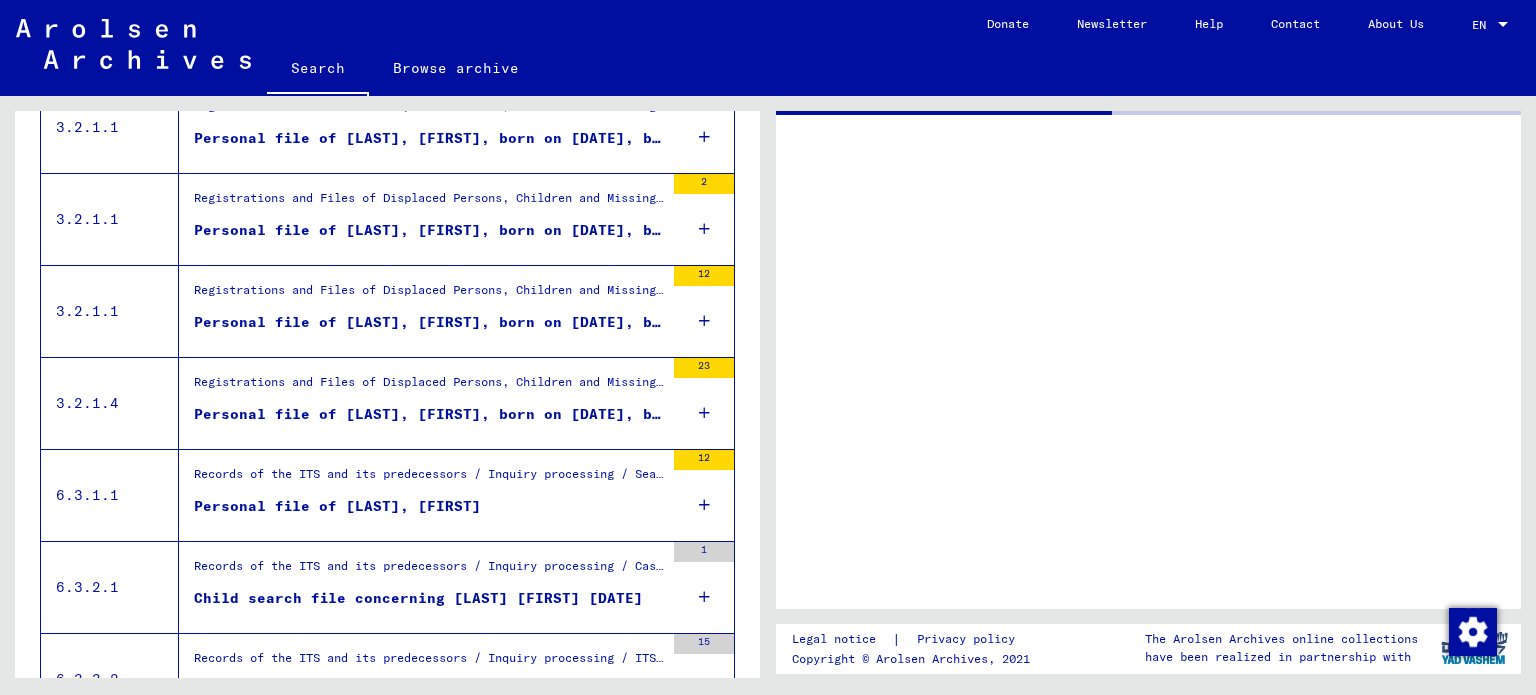 scroll, scrollTop: 0, scrollLeft: 0, axis: both 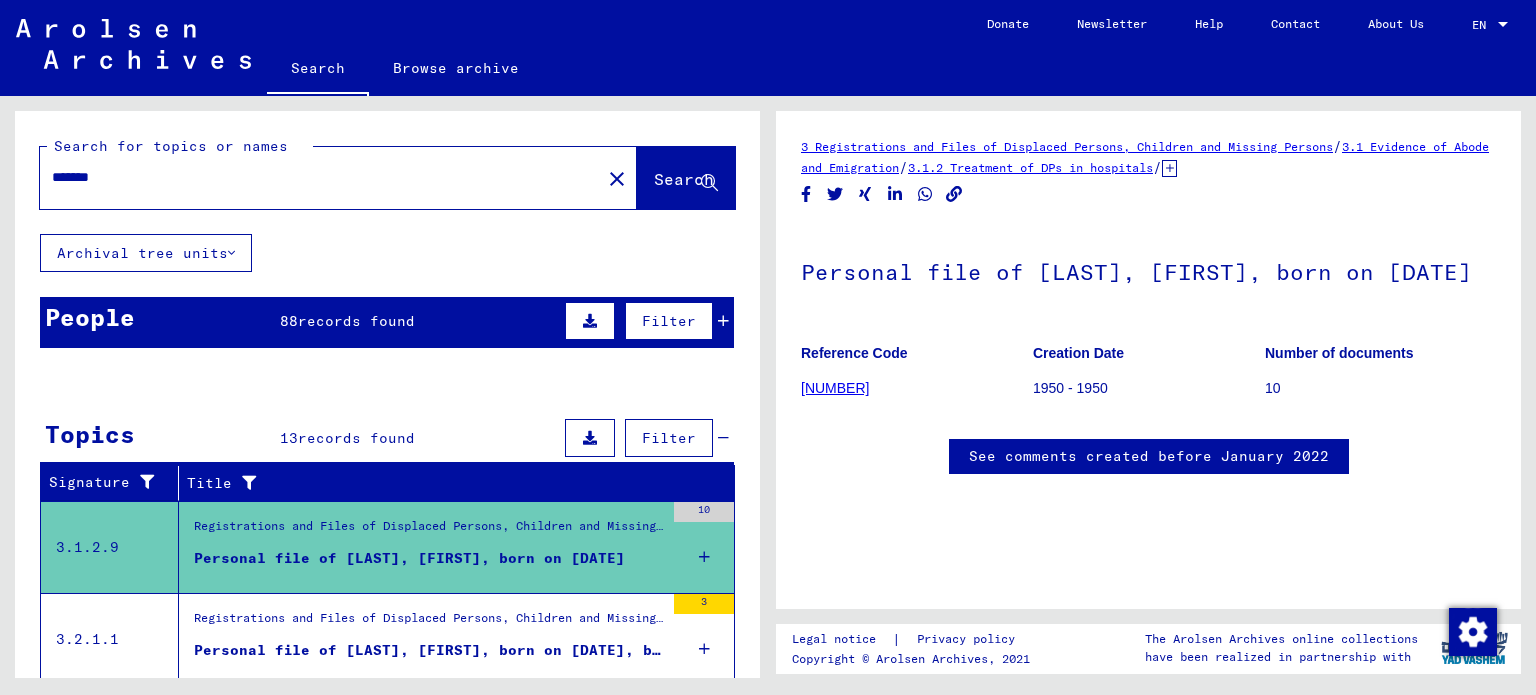click on "People" at bounding box center [90, 317] 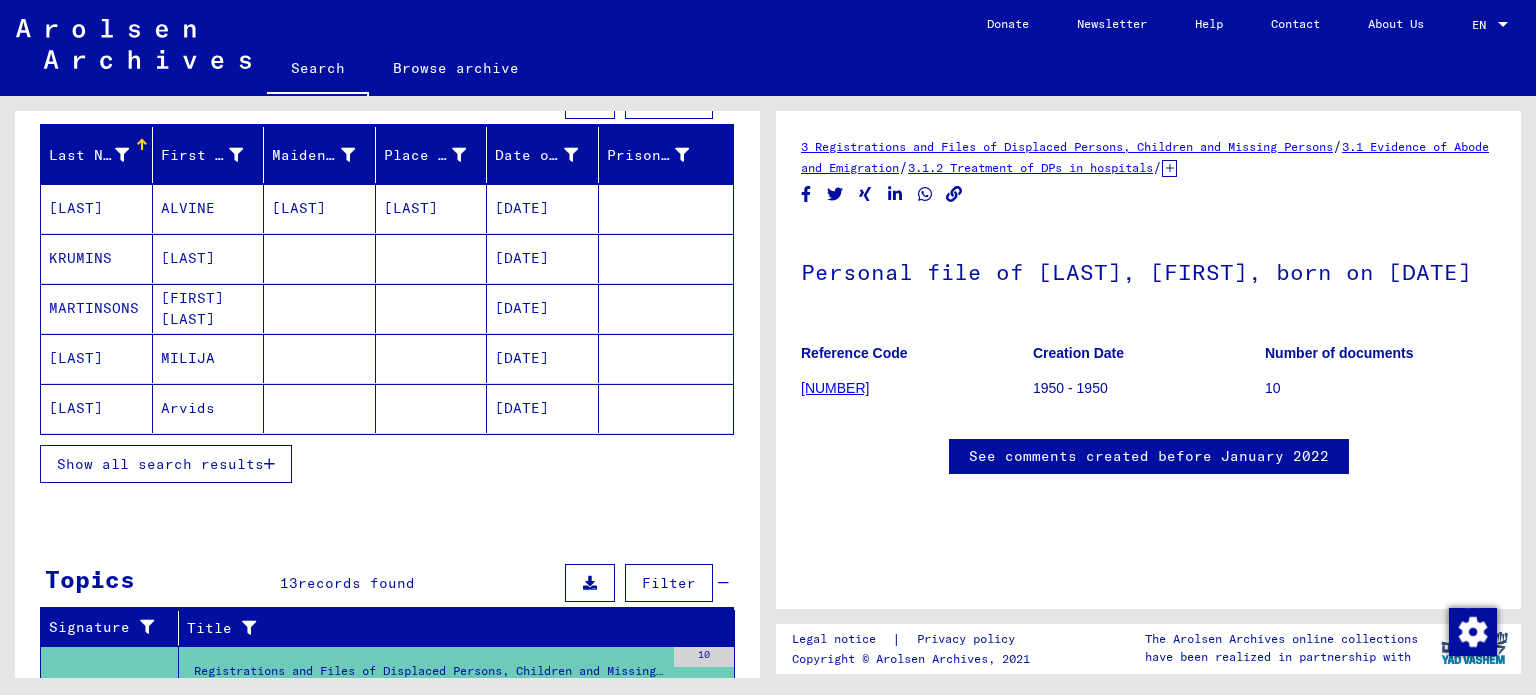 scroll, scrollTop: 400, scrollLeft: 0, axis: vertical 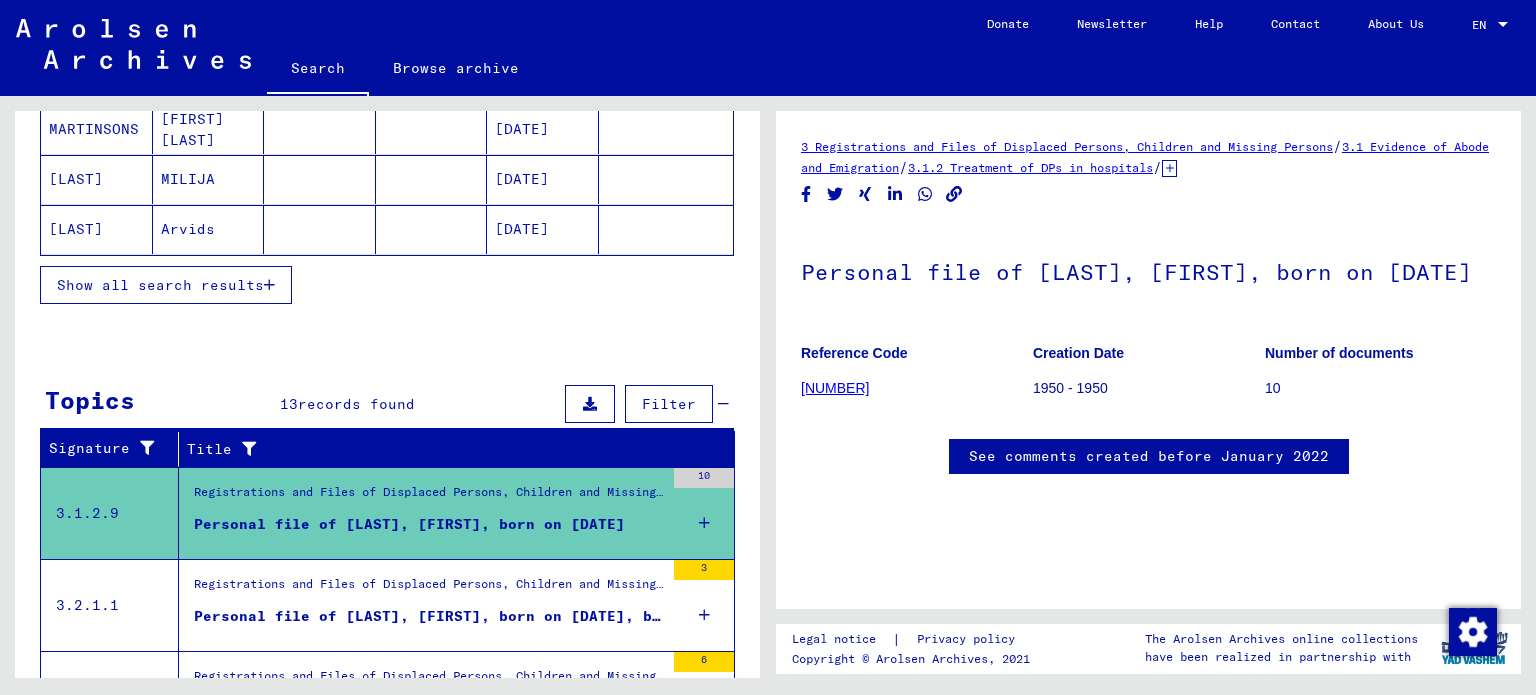 click at bounding box center [269, 285] 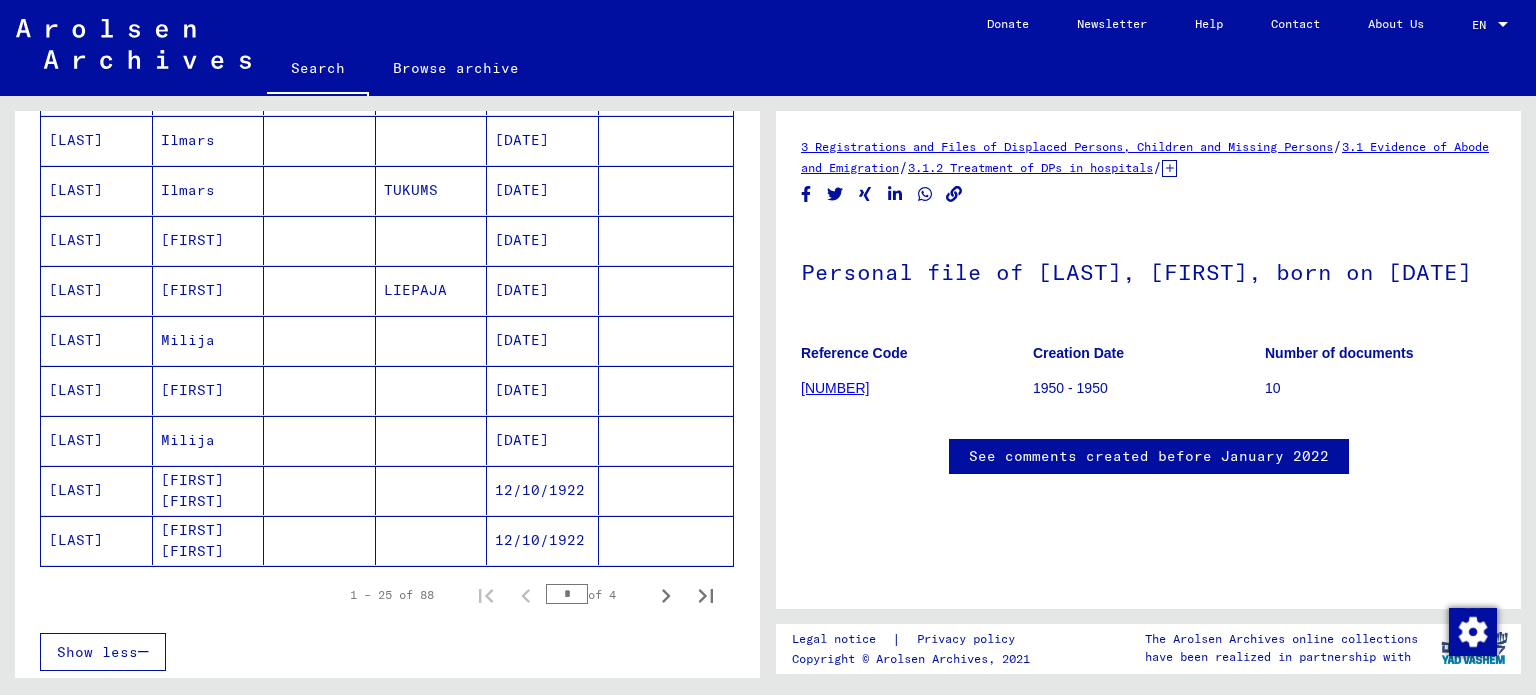 scroll, scrollTop: 1100, scrollLeft: 0, axis: vertical 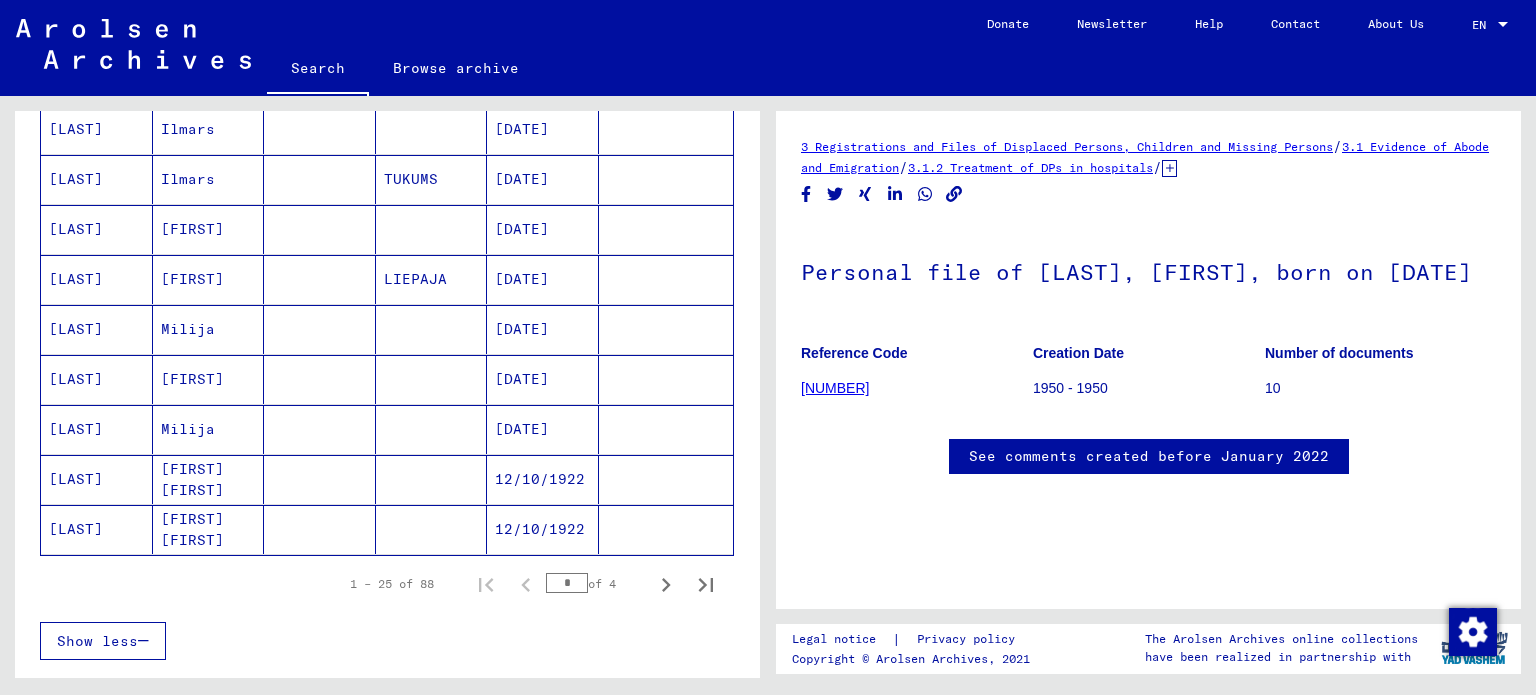 click on "[FIRST] [FIRST]" at bounding box center [209, 529] 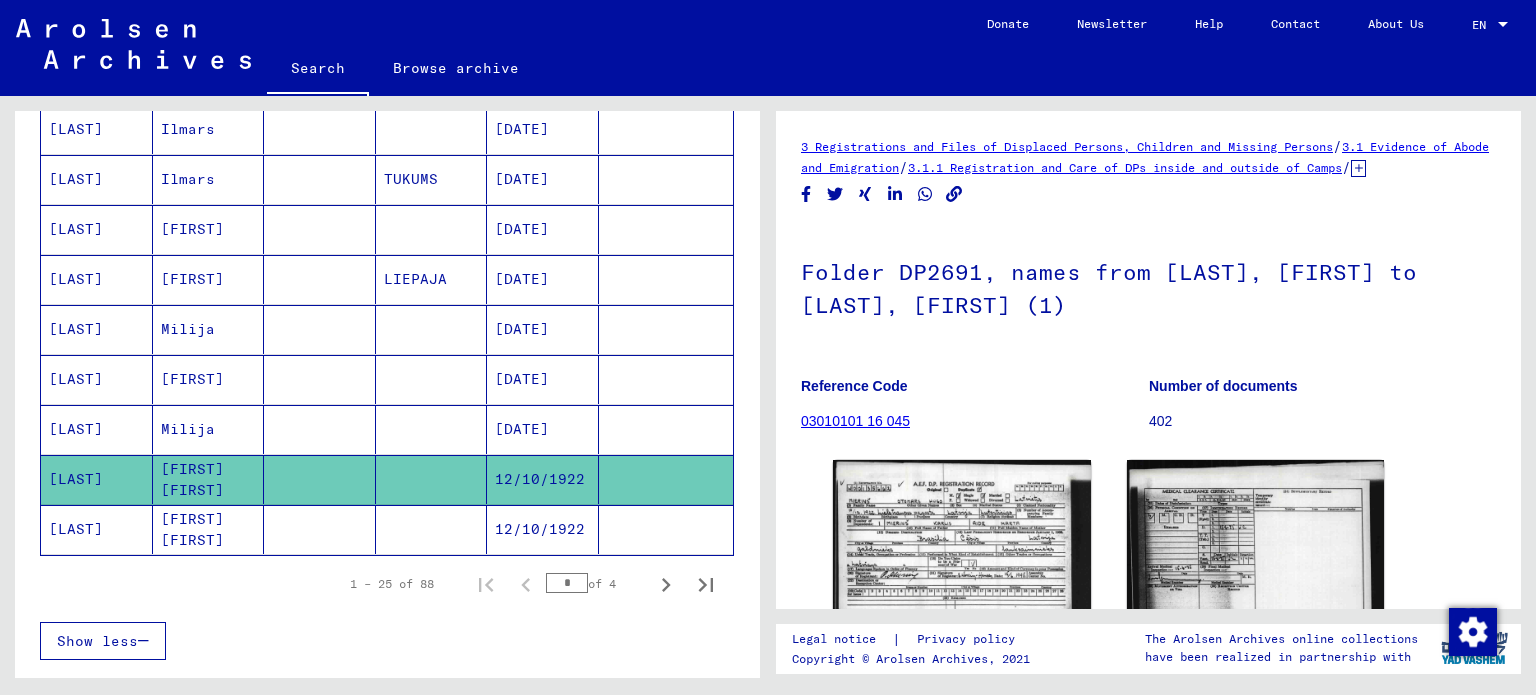 scroll, scrollTop: 0, scrollLeft: 0, axis: both 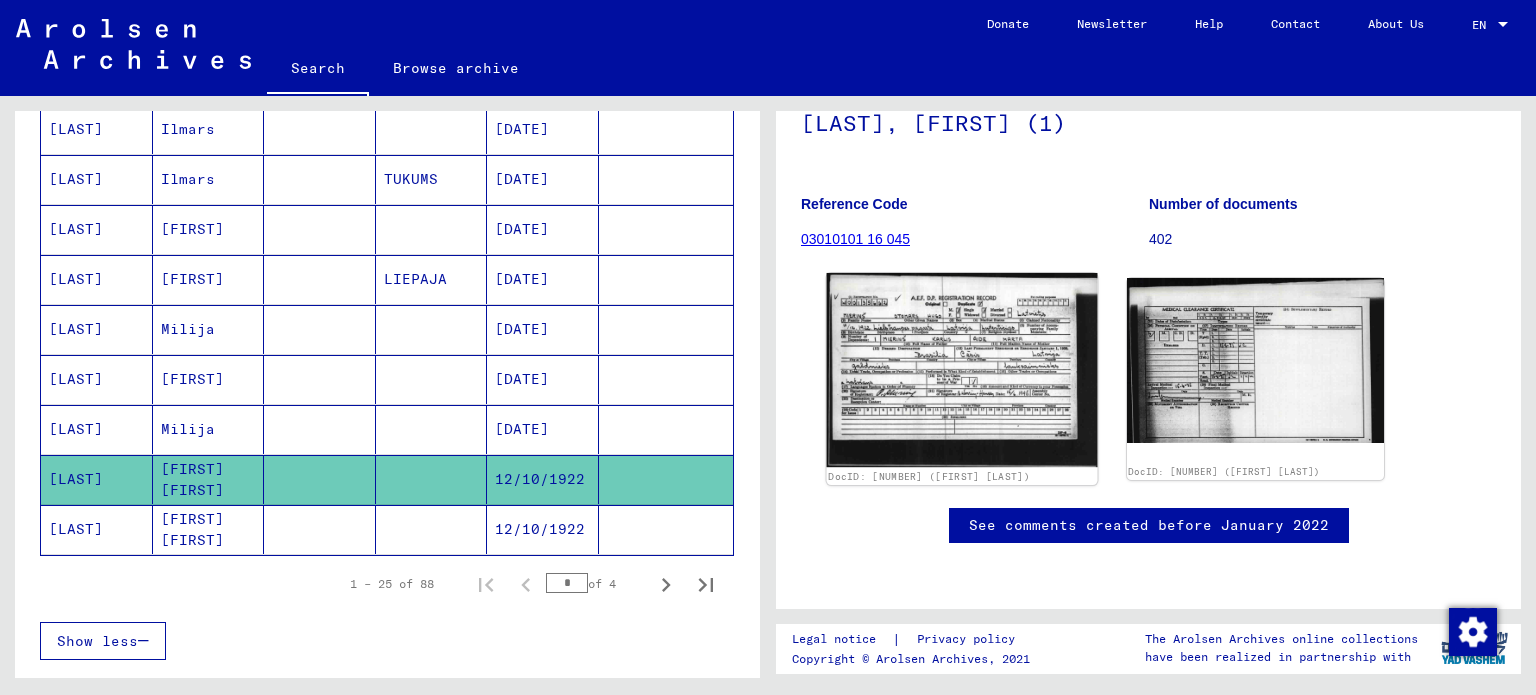 click 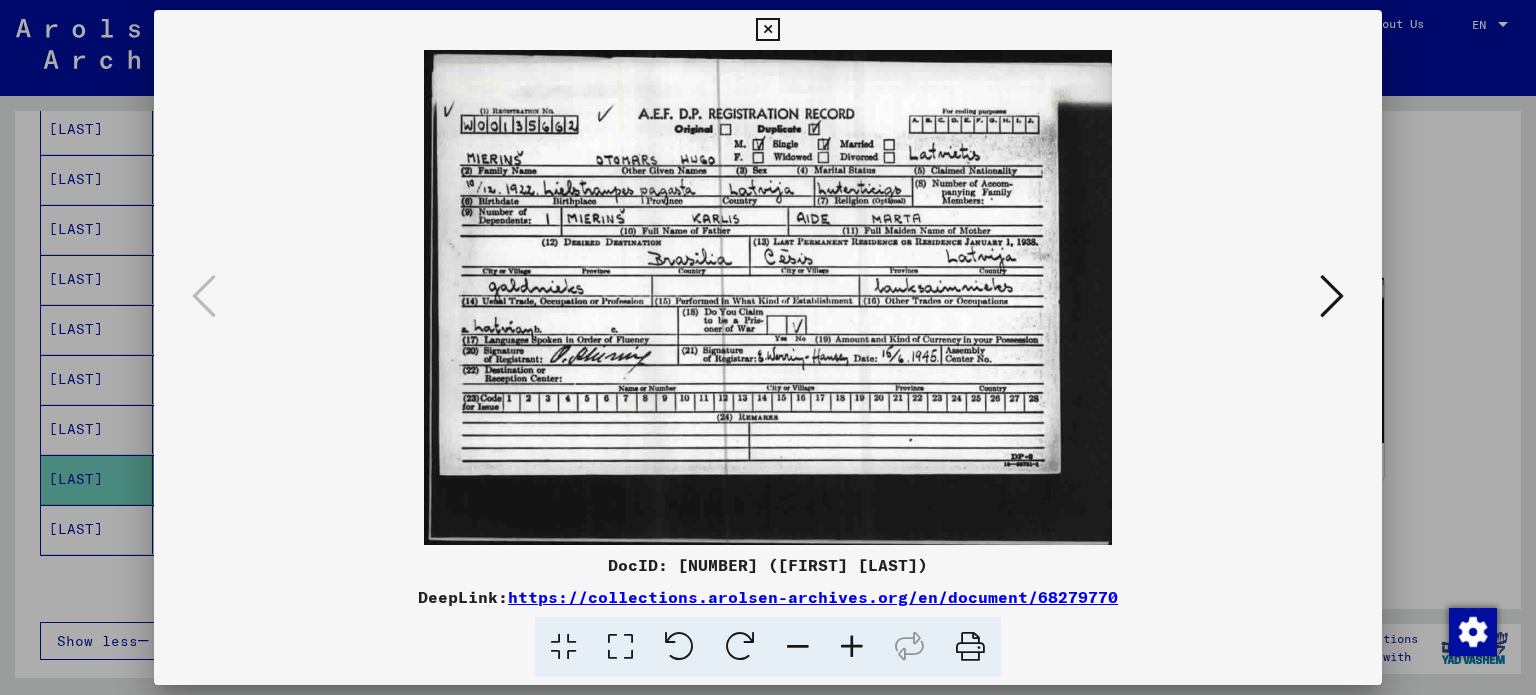 click at bounding box center (1332, 296) 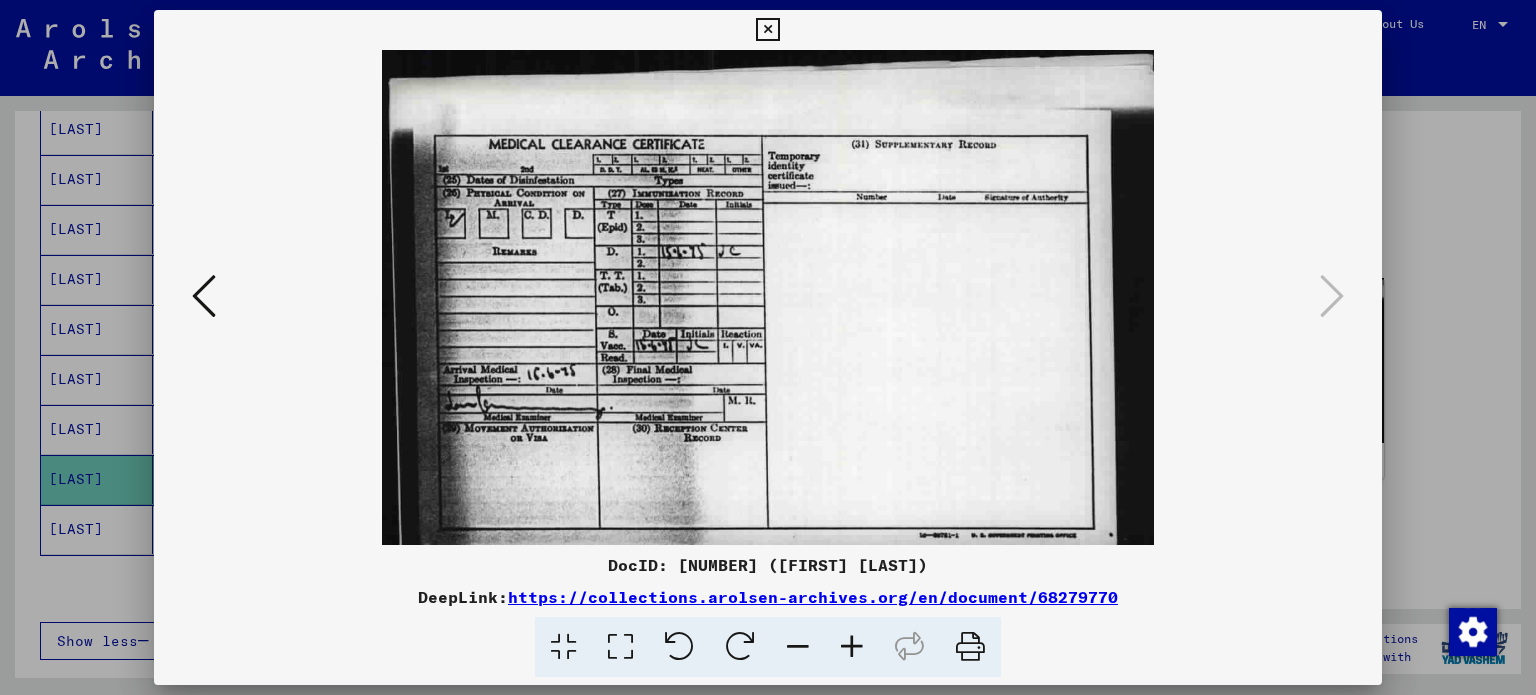 click at bounding box center [768, 347] 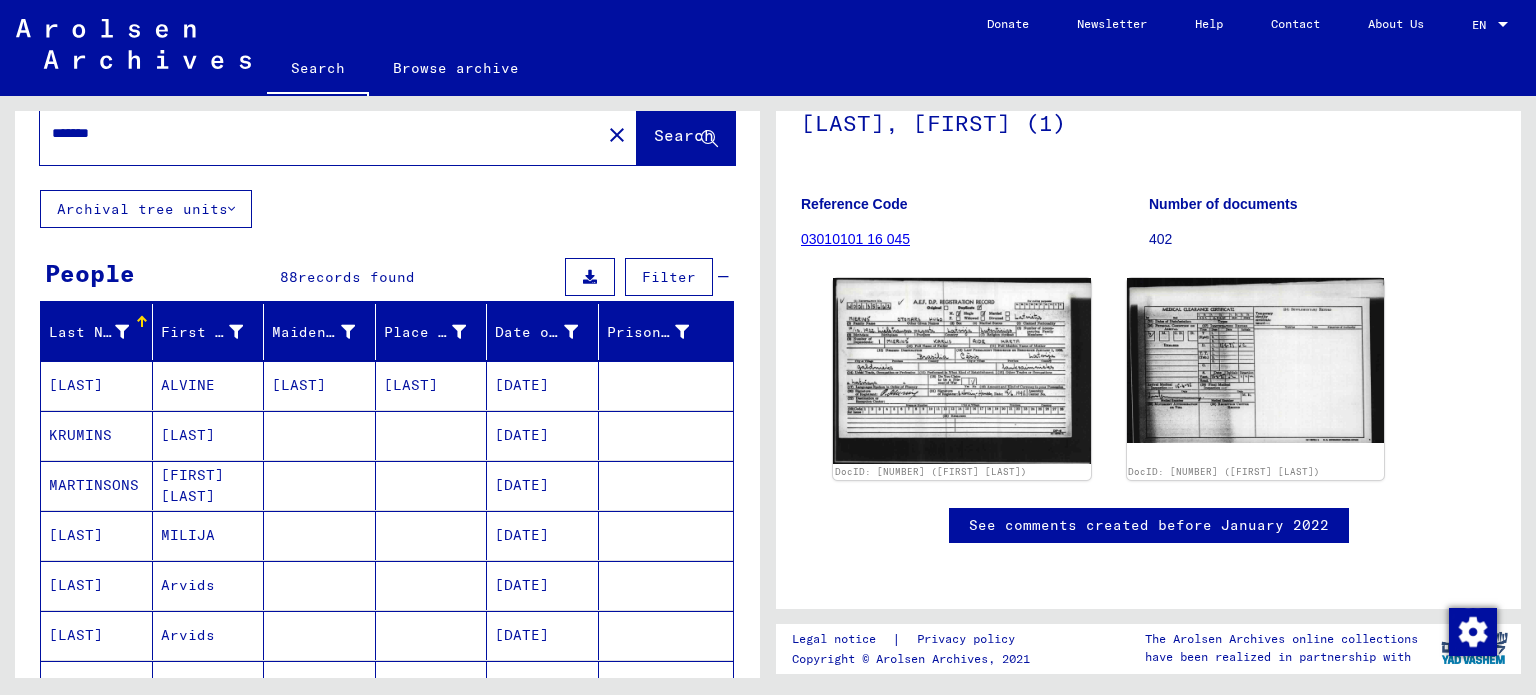 scroll, scrollTop: 0, scrollLeft: 0, axis: both 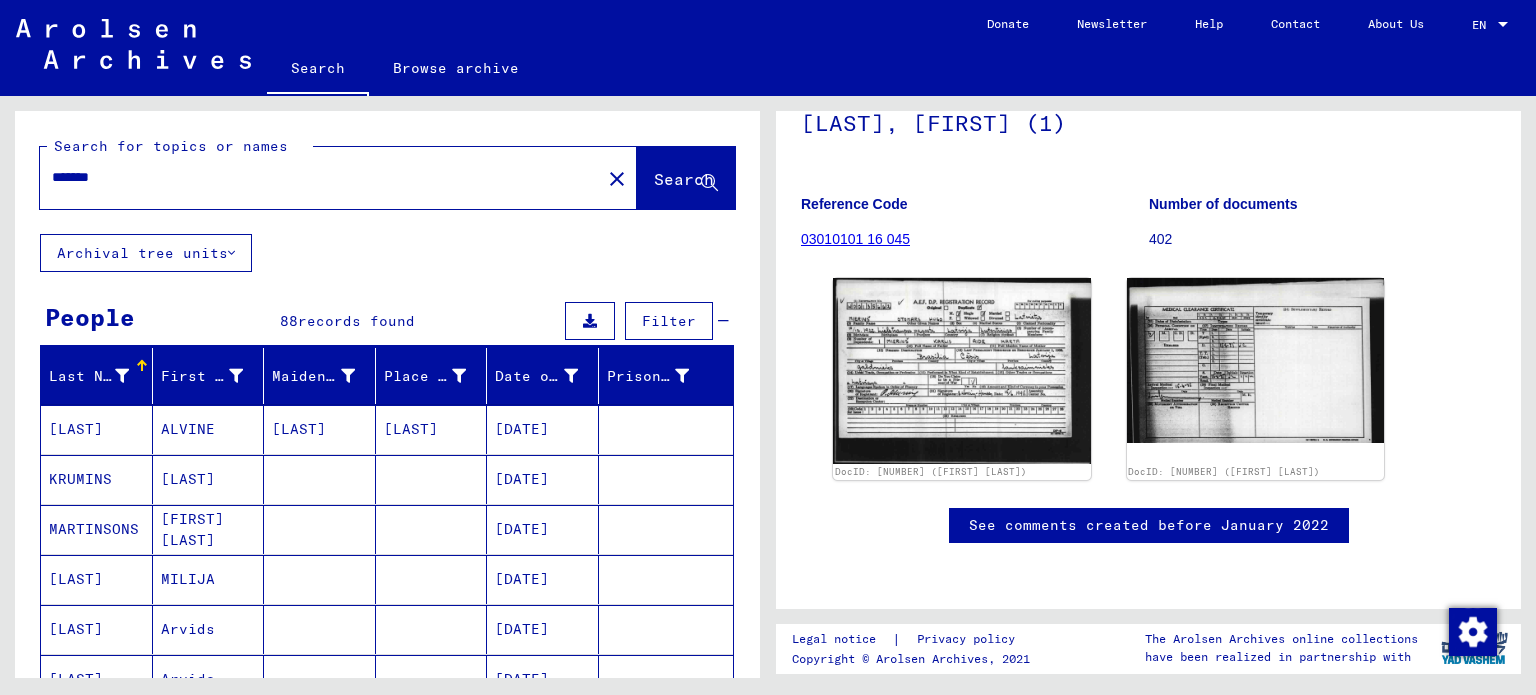 click on "*******" at bounding box center [320, 177] 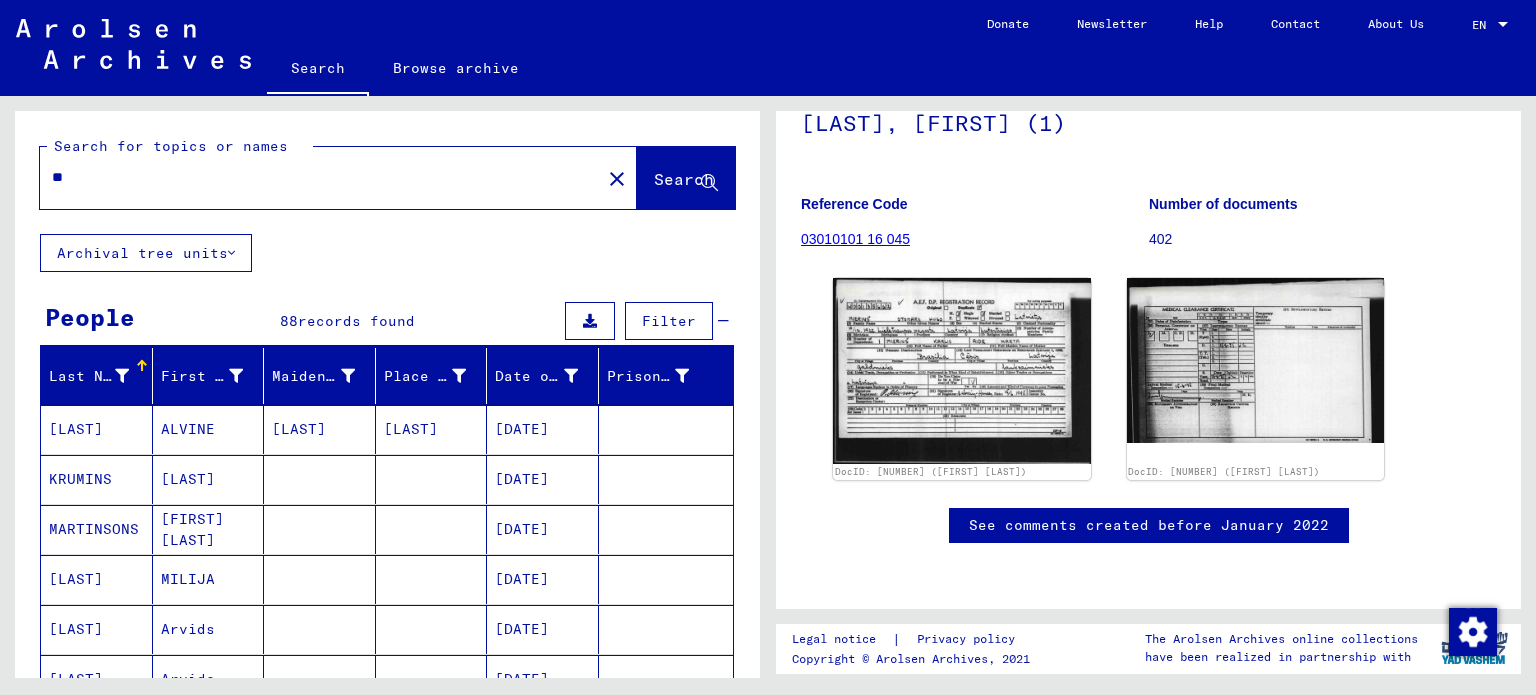 type on "*" 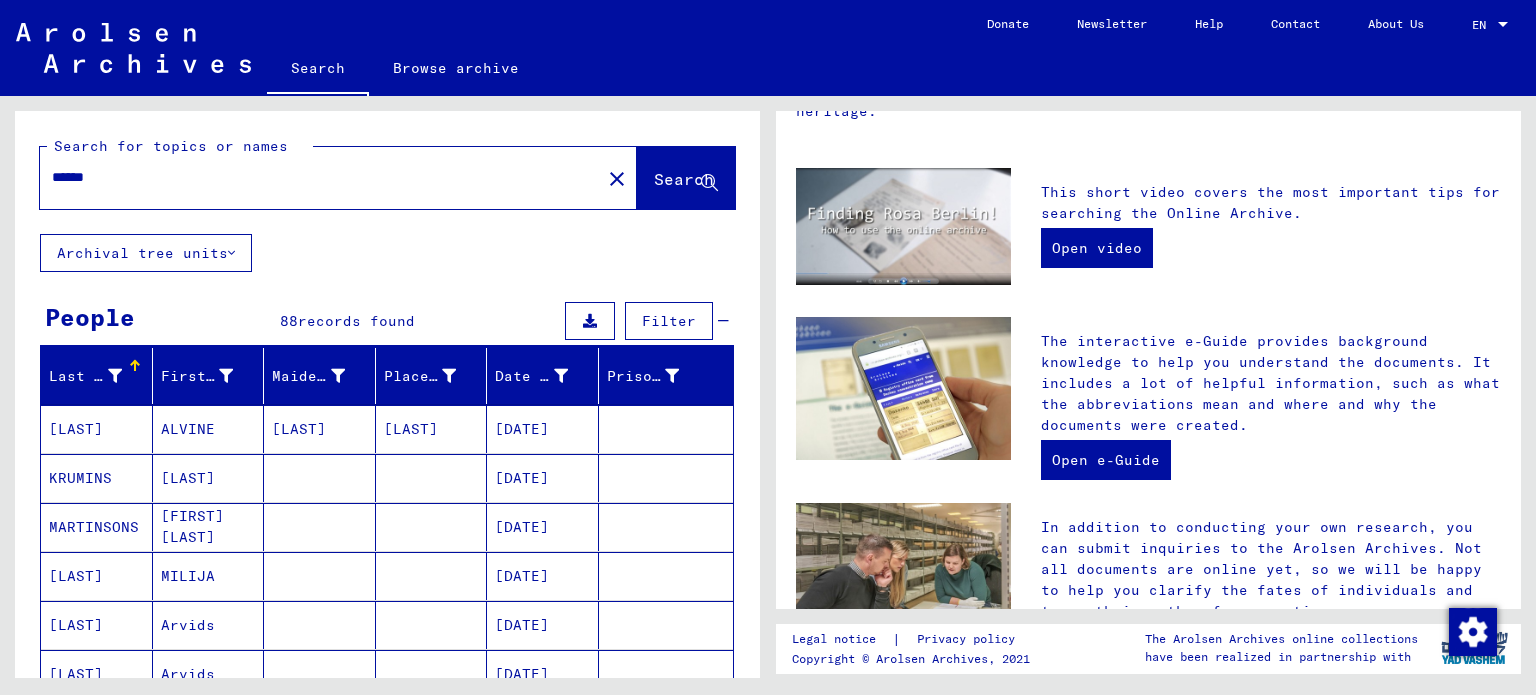 scroll, scrollTop: 0, scrollLeft: 0, axis: both 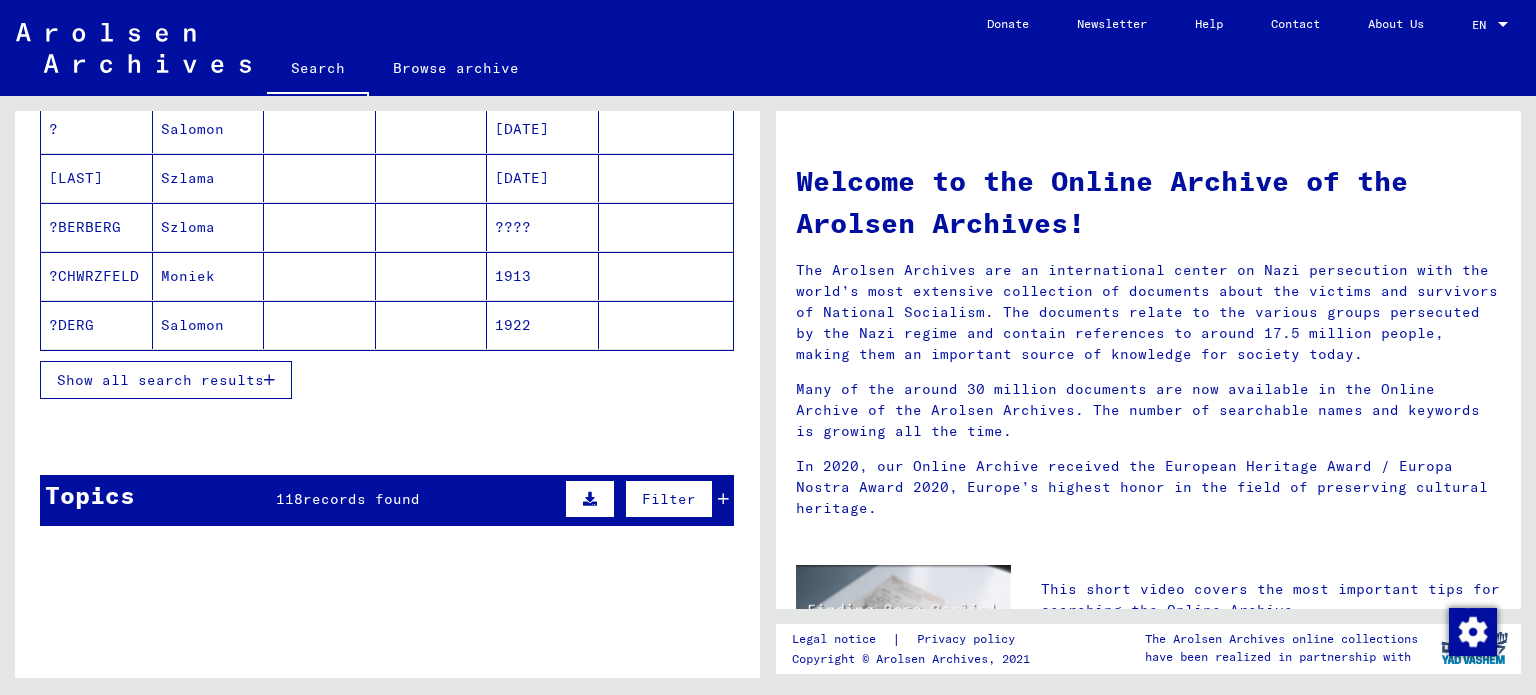 click on "Show all search results" at bounding box center (160, 380) 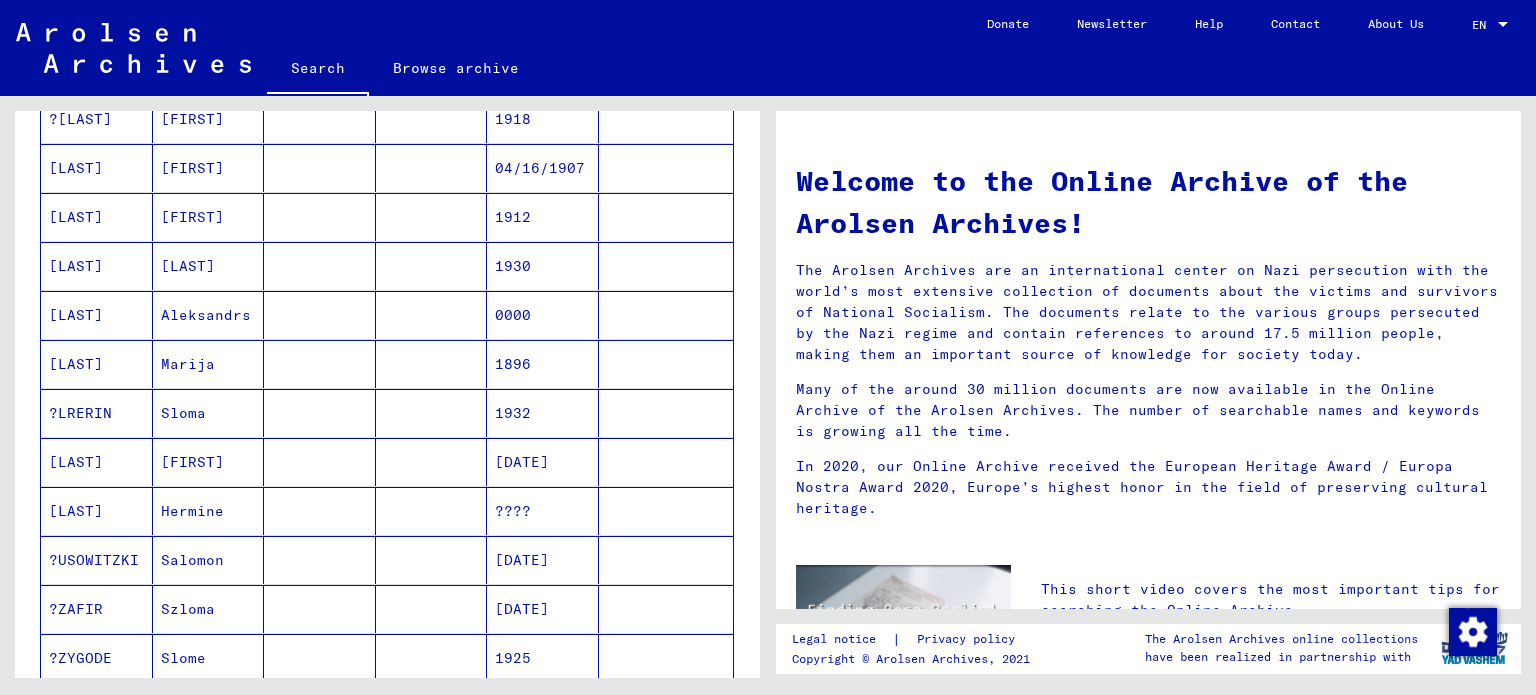 scroll, scrollTop: 600, scrollLeft: 0, axis: vertical 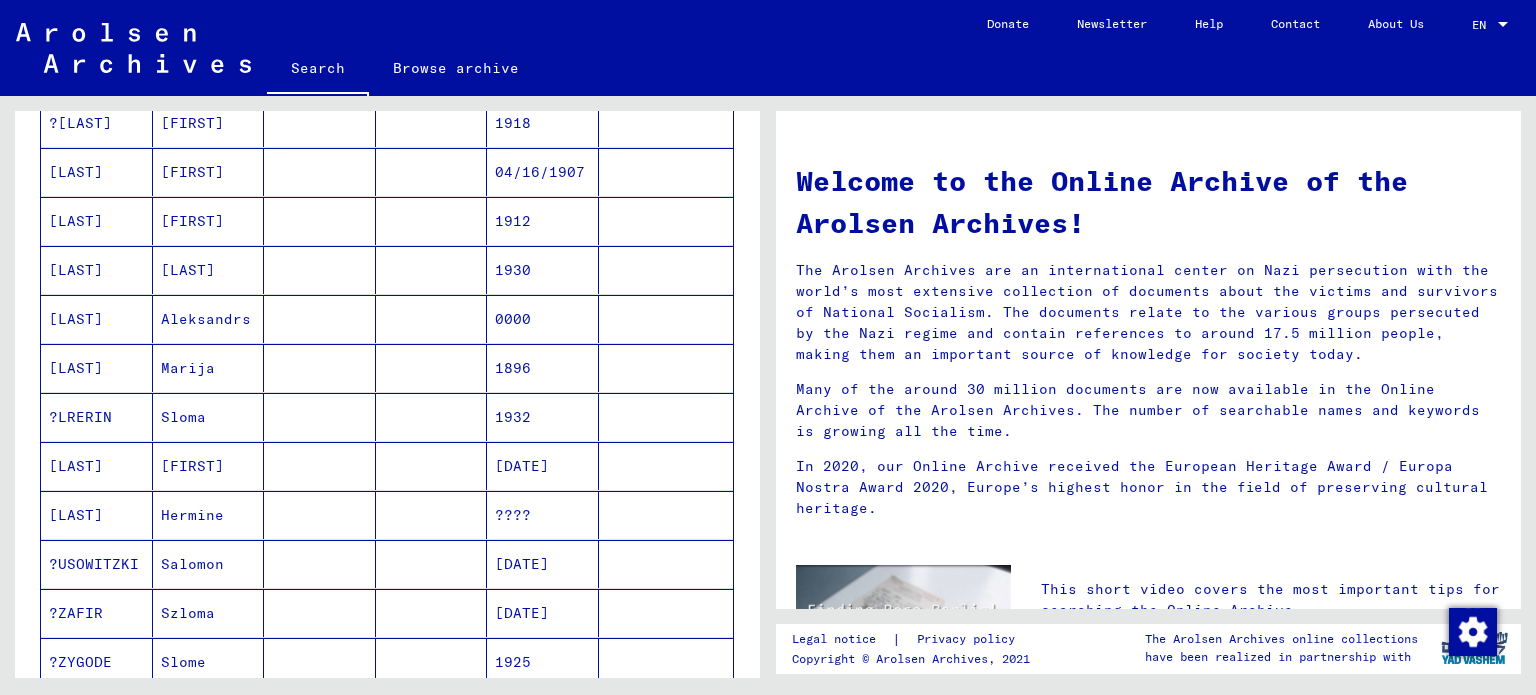 click on "[LAST]" at bounding box center [97, 417] 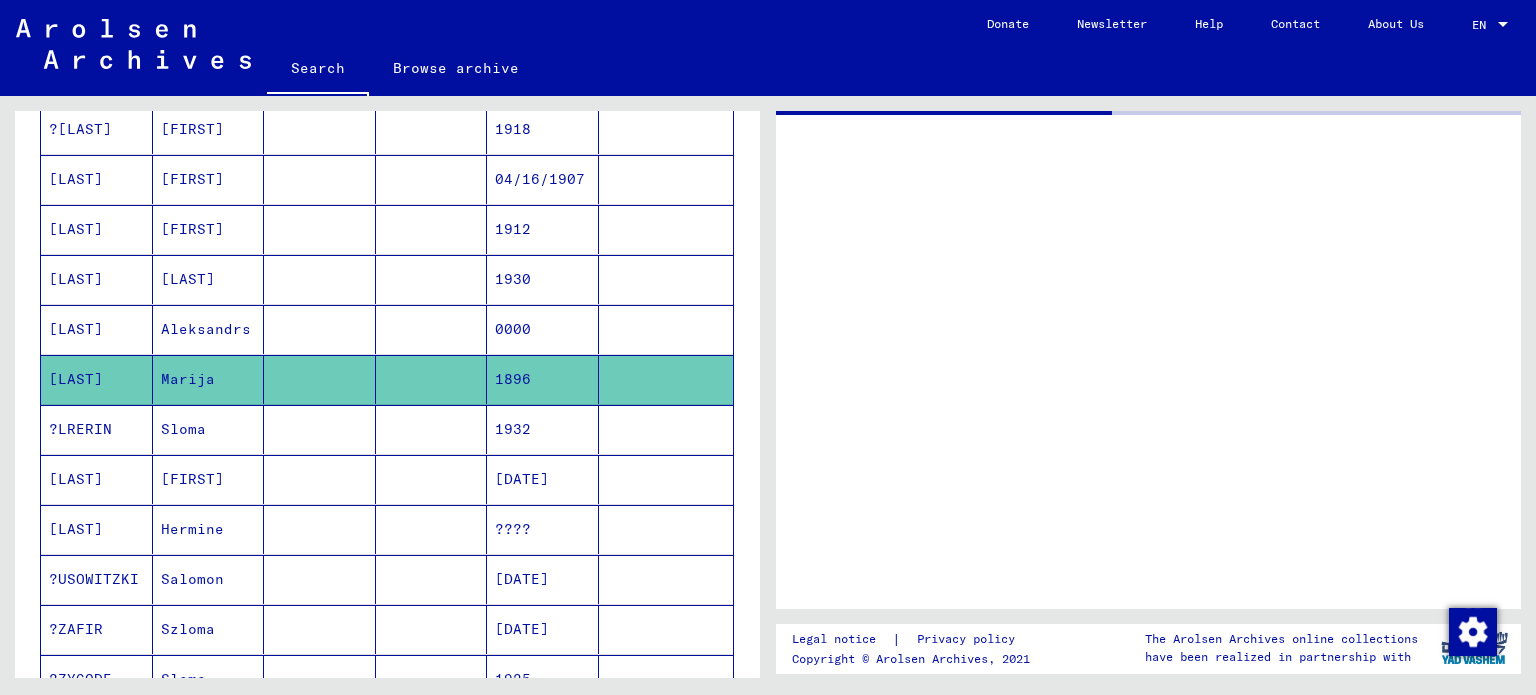 scroll, scrollTop: 605, scrollLeft: 0, axis: vertical 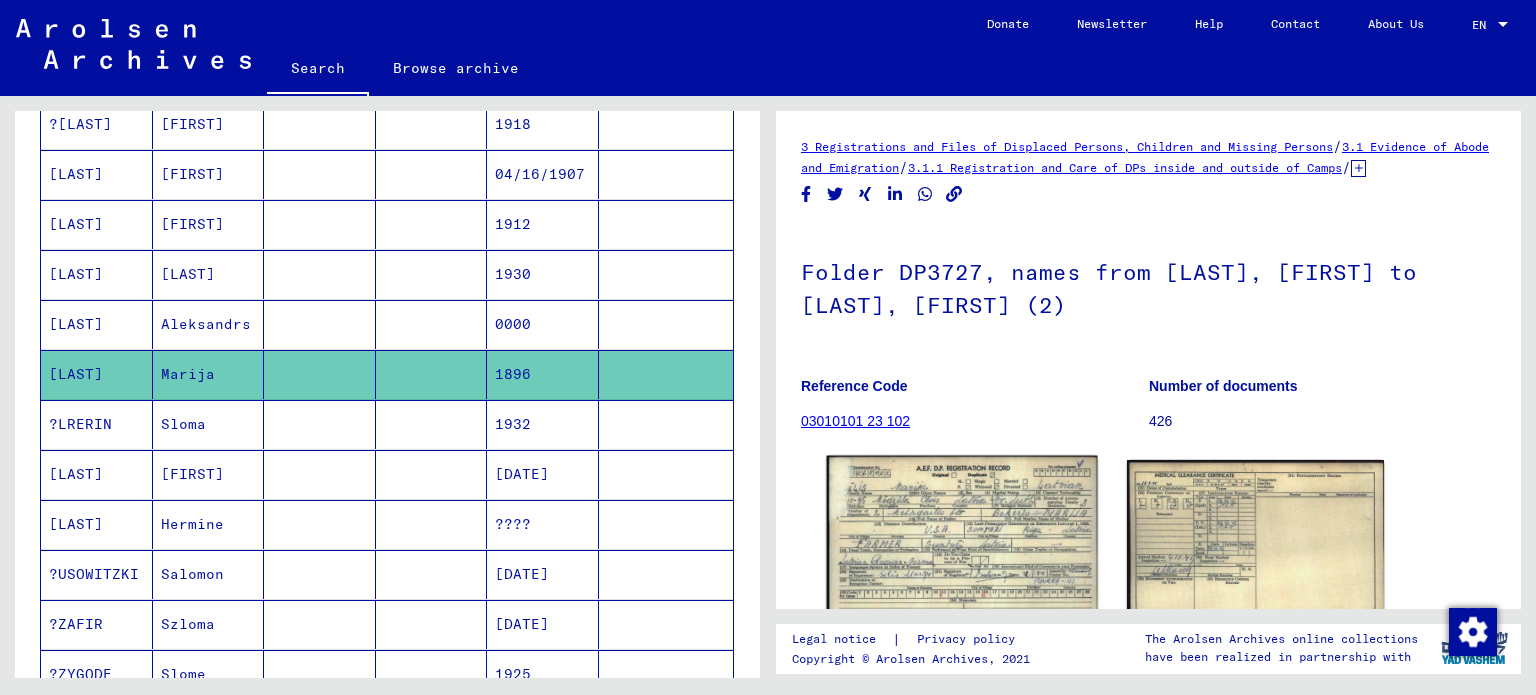 click 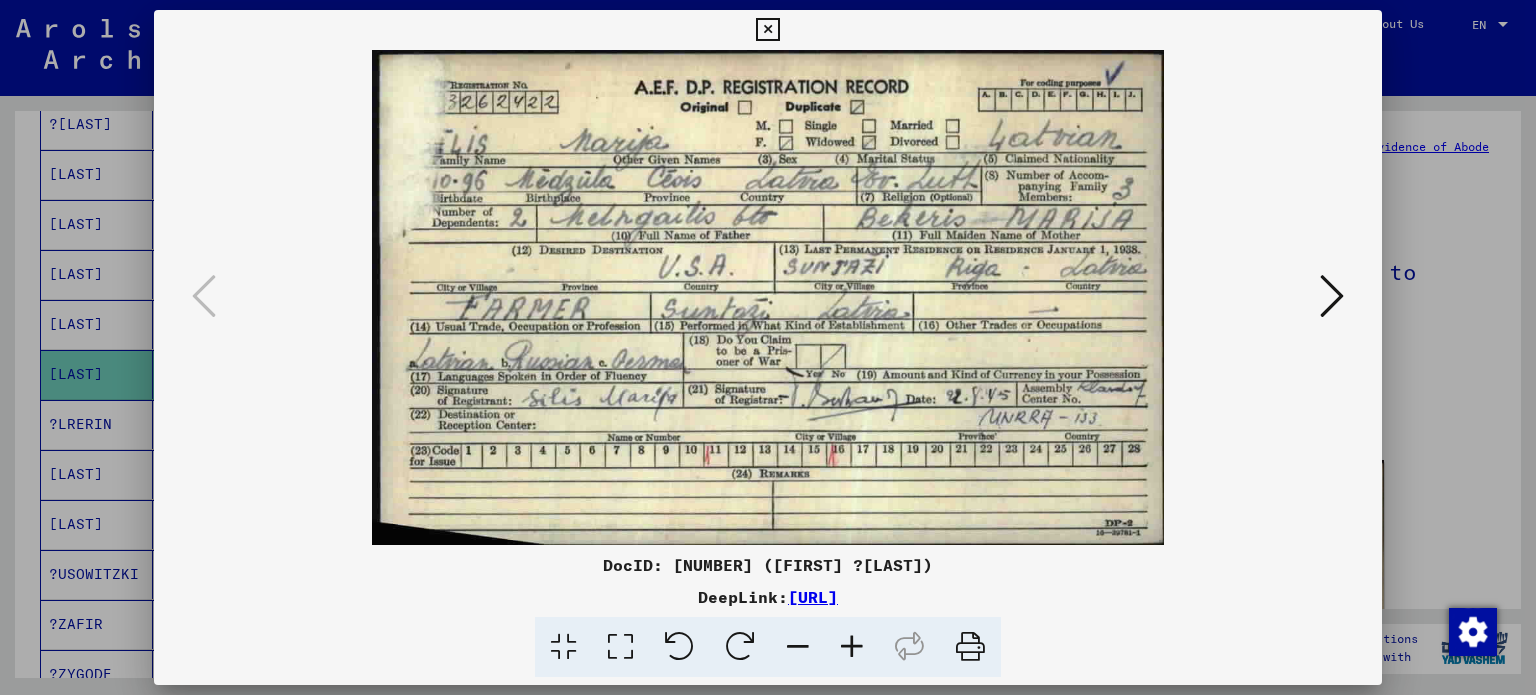 click at bounding box center [768, 347] 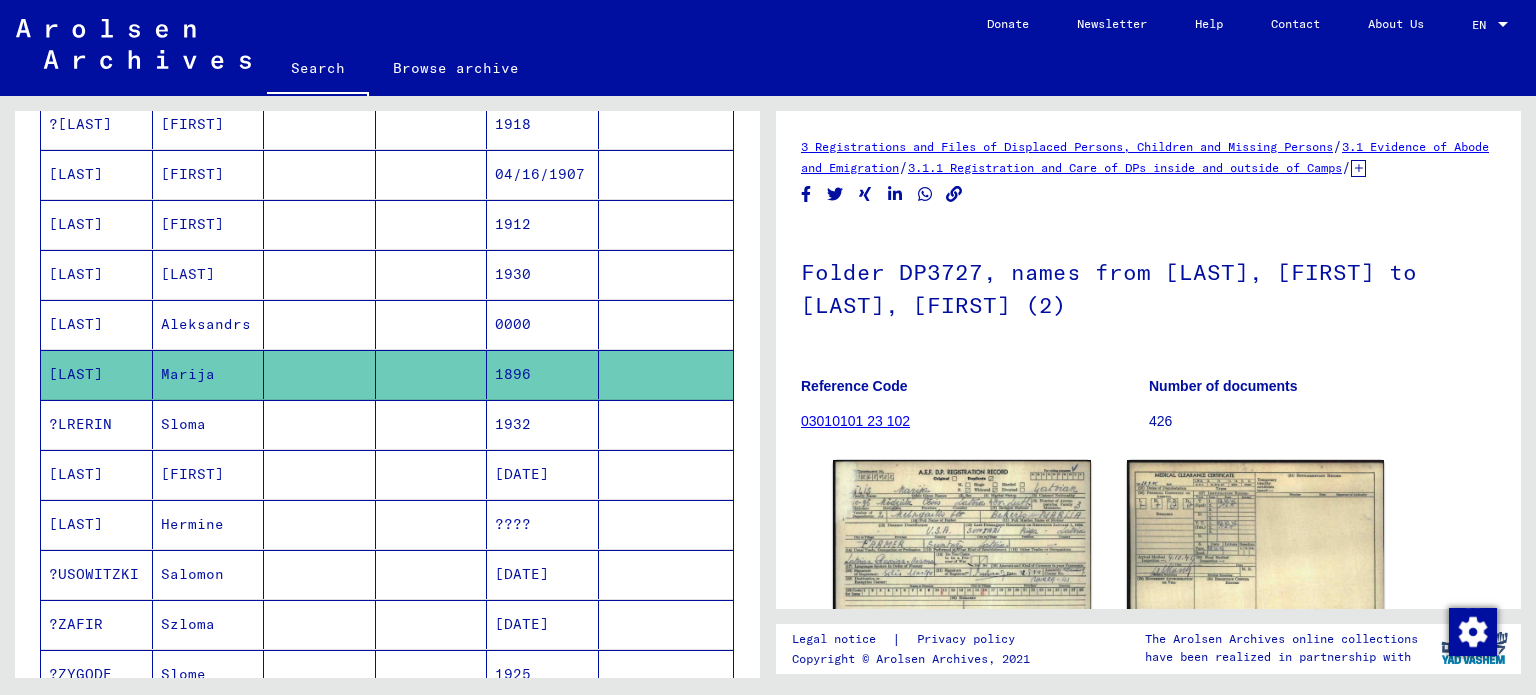 click on "[LAST]" at bounding box center [97, 374] 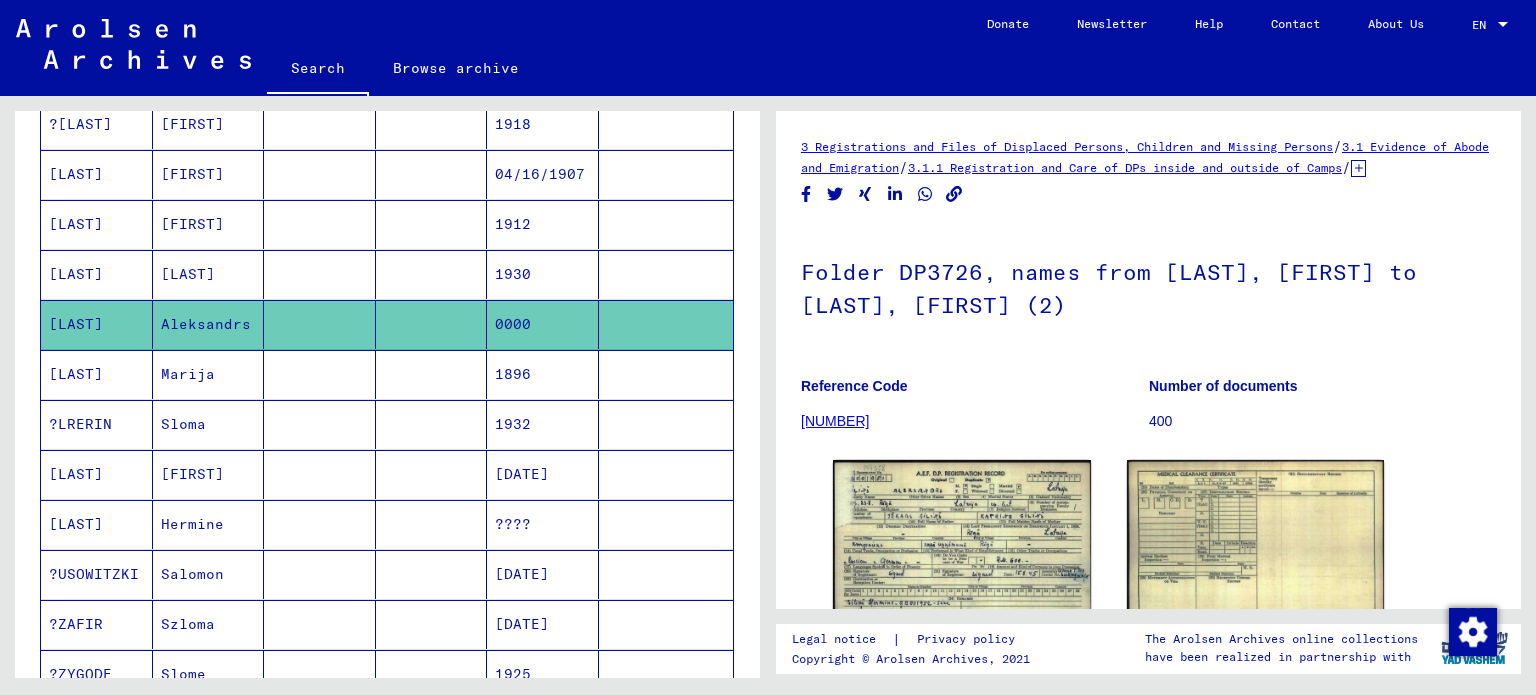 scroll, scrollTop: 0, scrollLeft: 0, axis: both 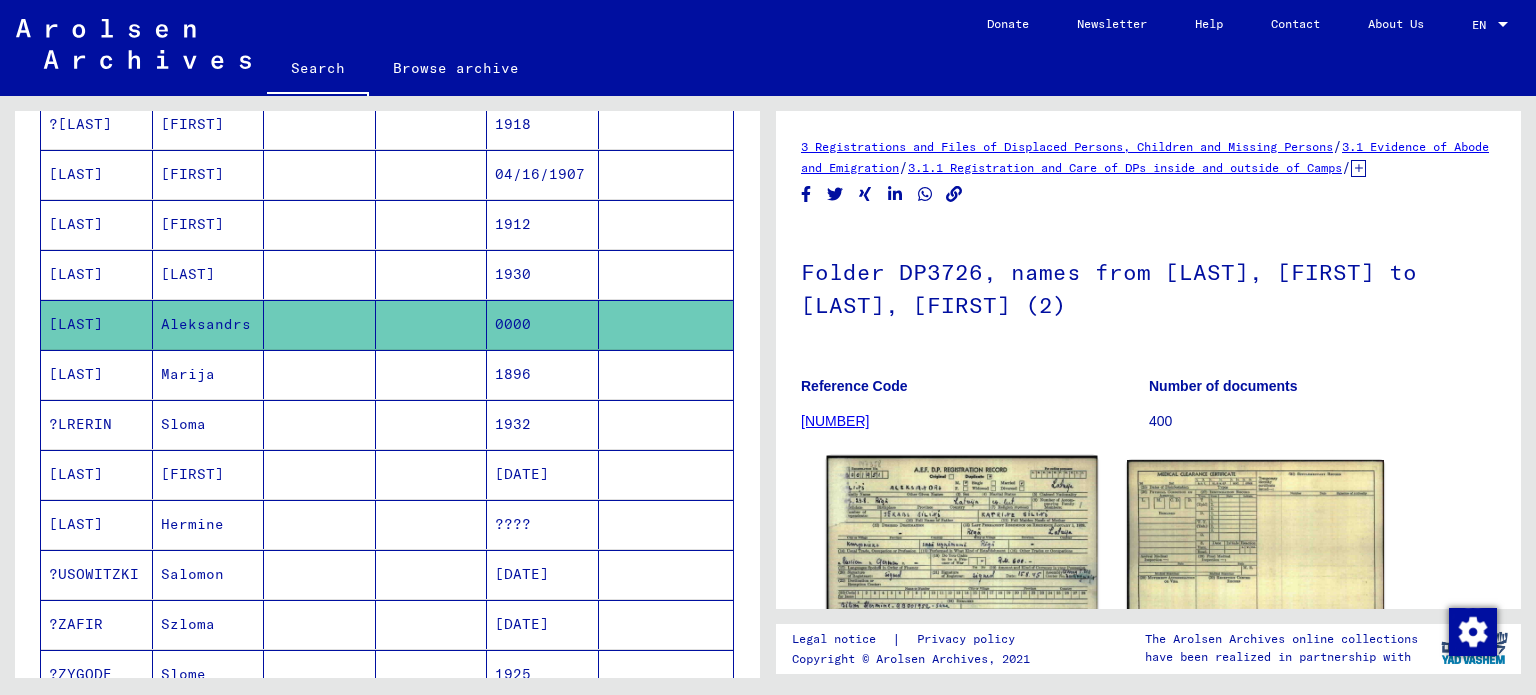 click 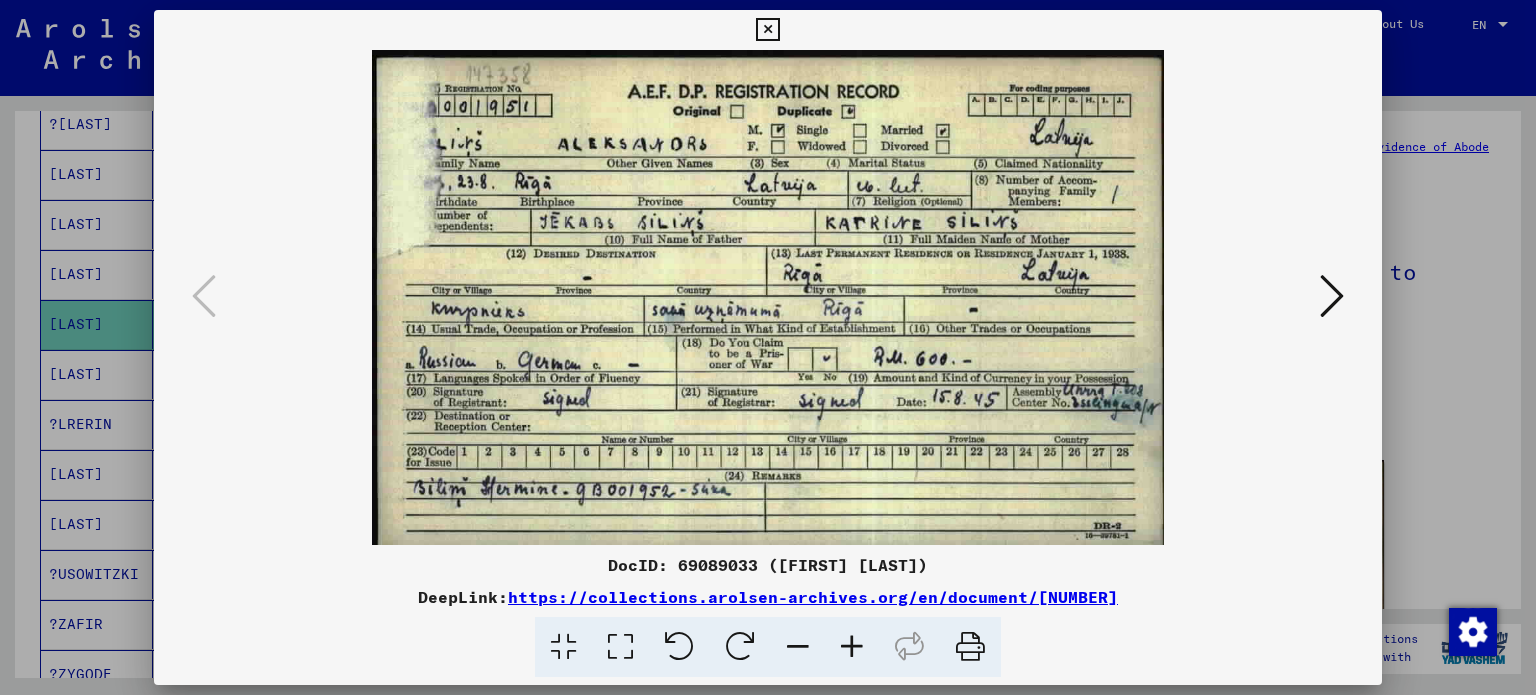 click at bounding box center (1332, 296) 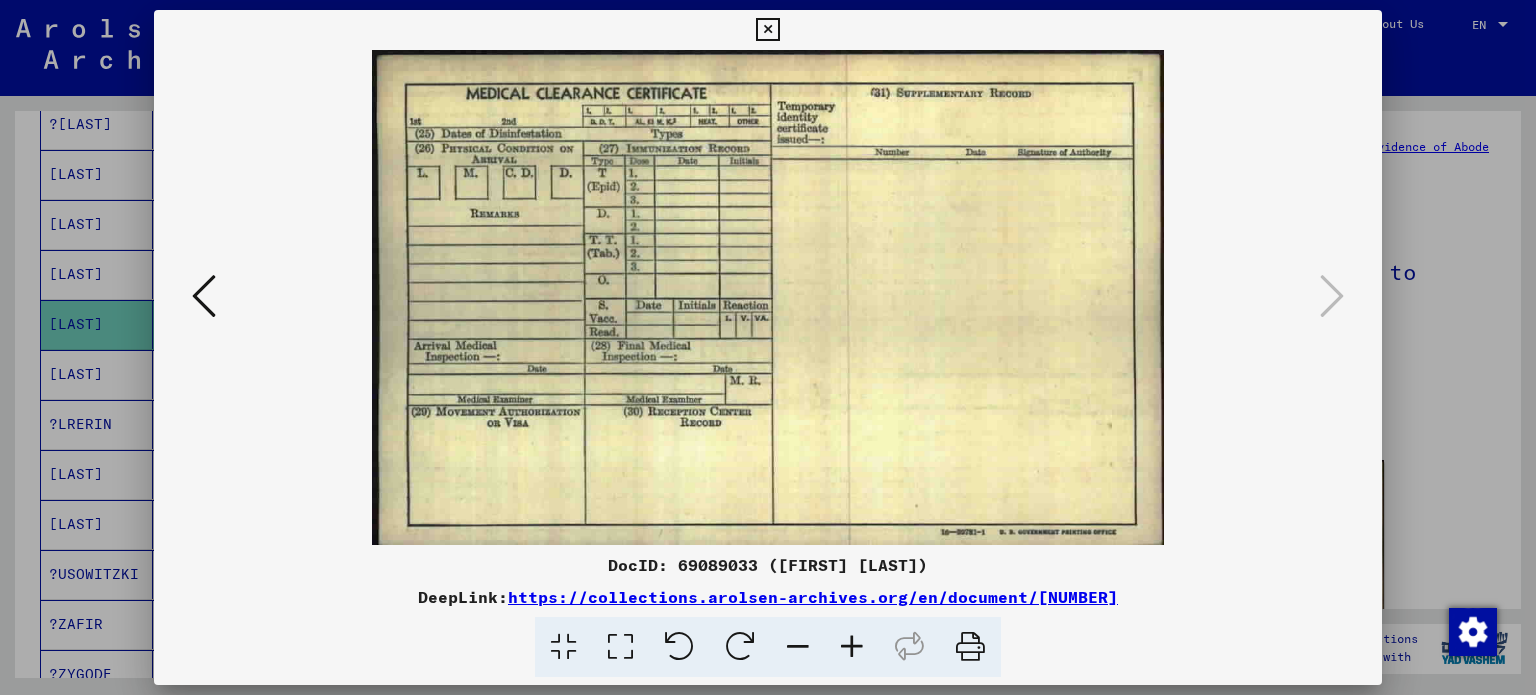 click at bounding box center (768, 347) 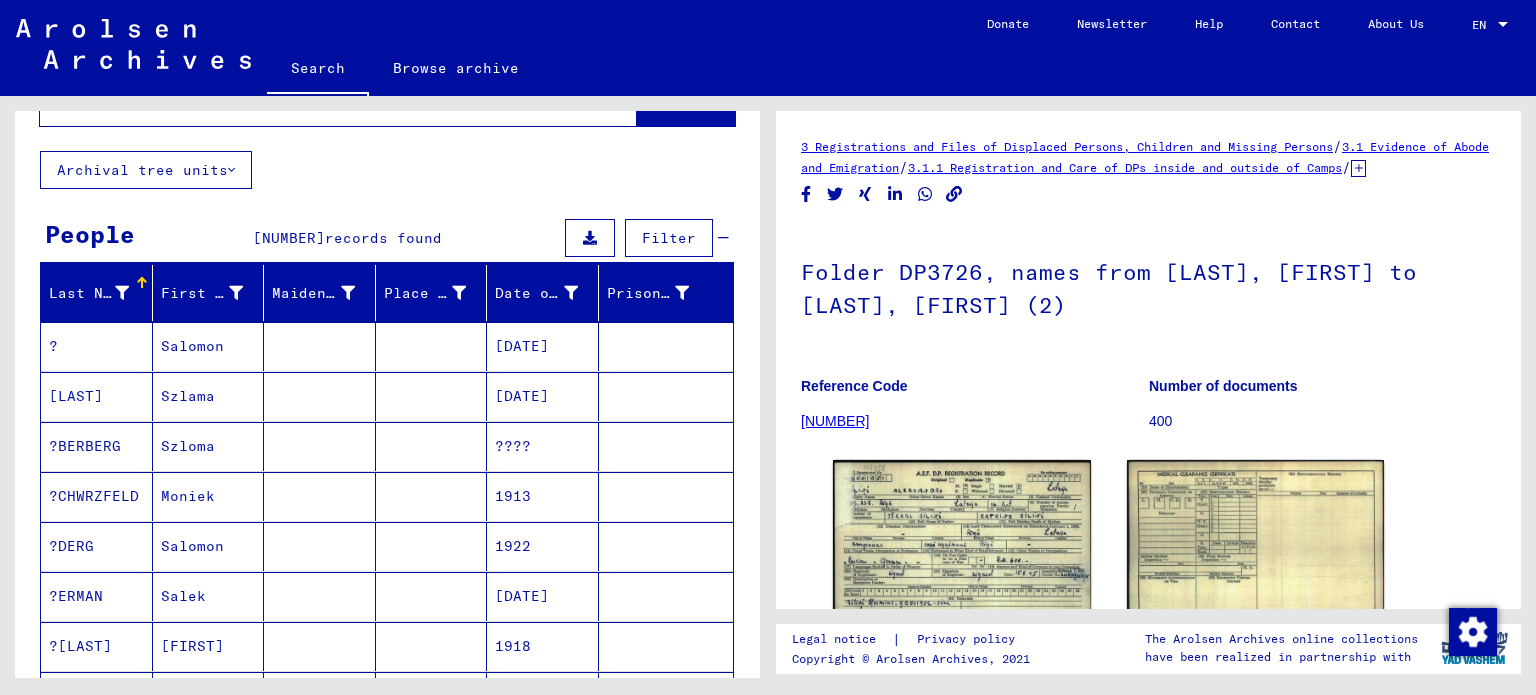 scroll, scrollTop: 0, scrollLeft: 0, axis: both 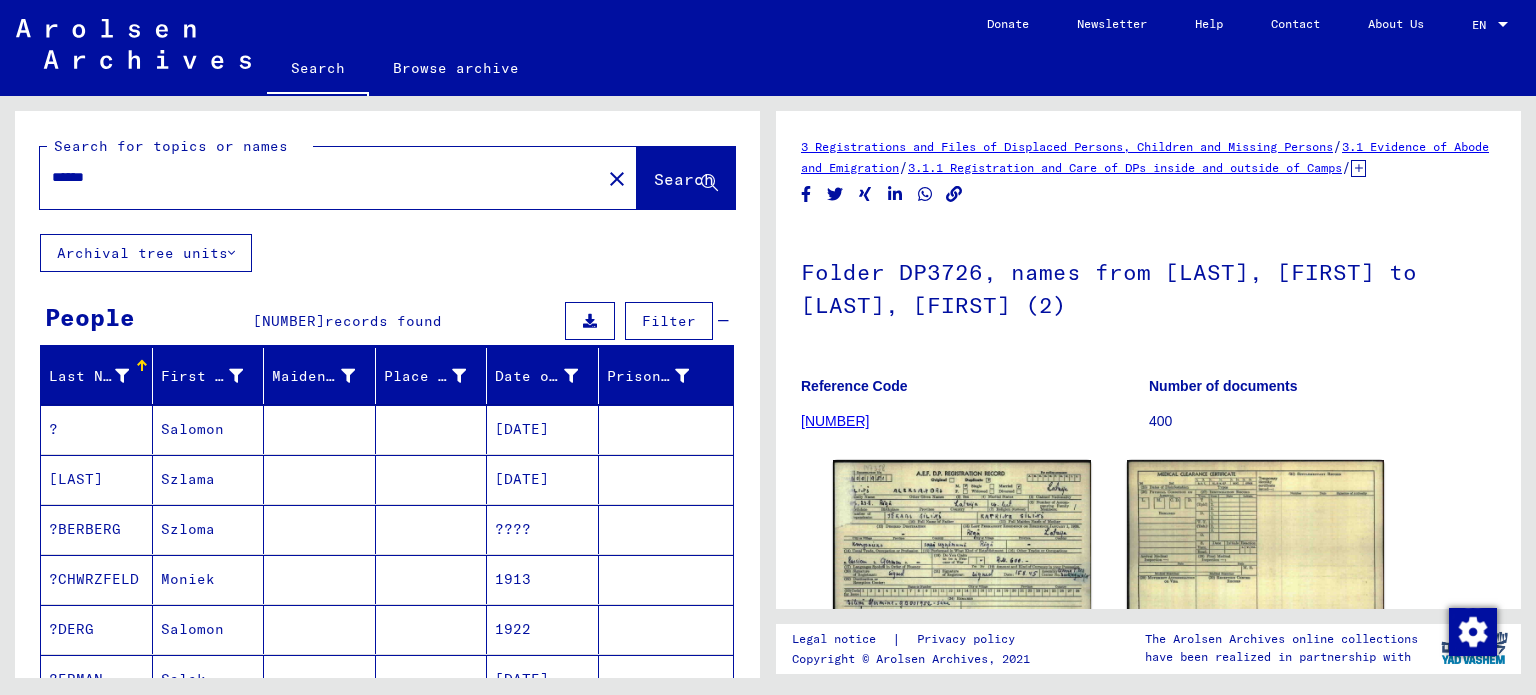 click on "Search for topics or names" 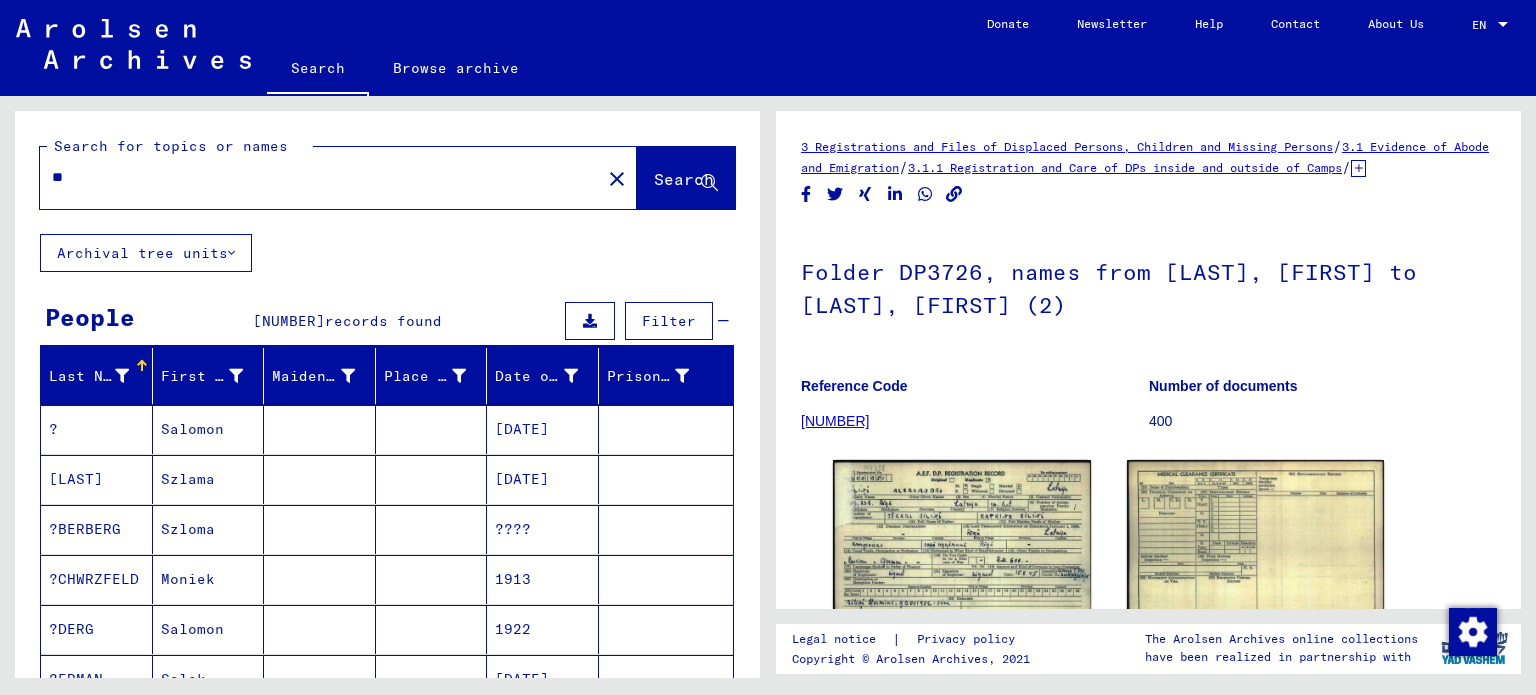 type on "*" 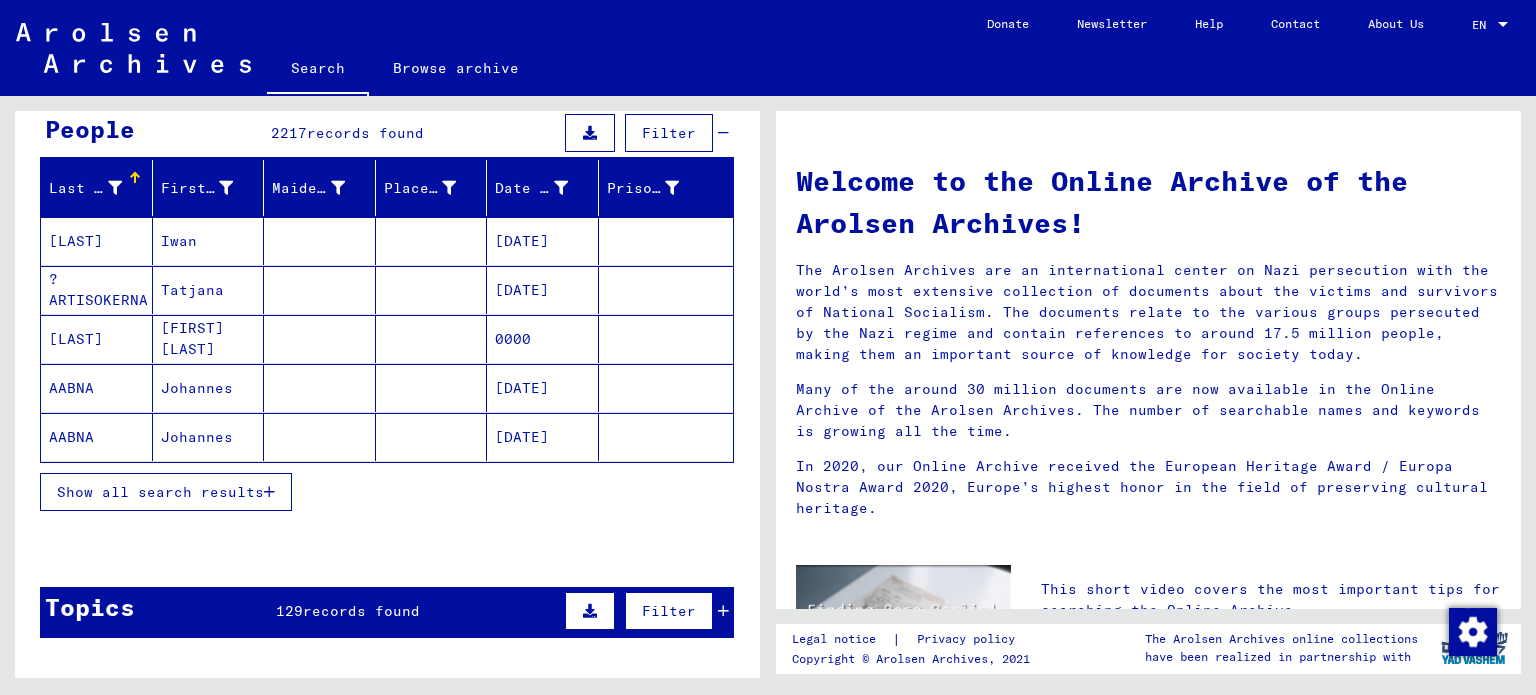 scroll, scrollTop: 200, scrollLeft: 0, axis: vertical 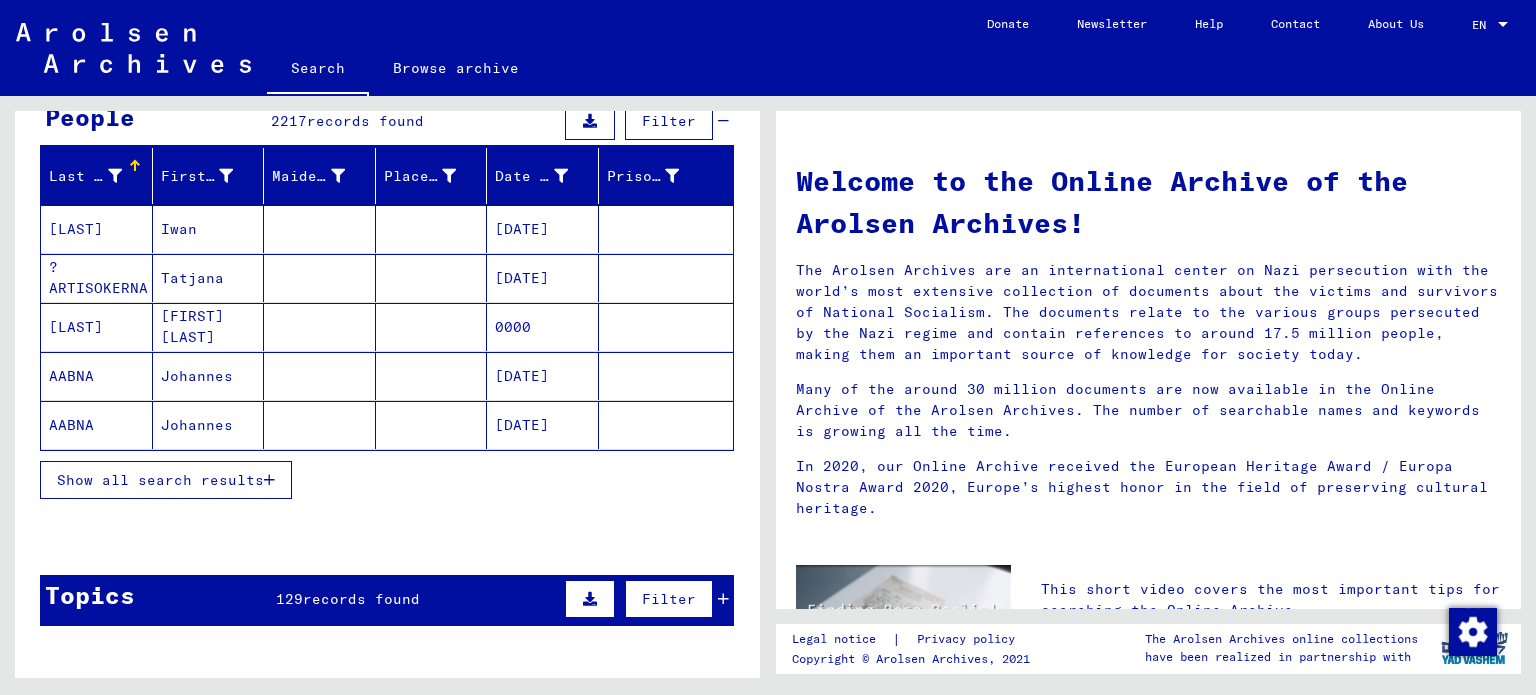 click on "Show all search results" at bounding box center [160, 480] 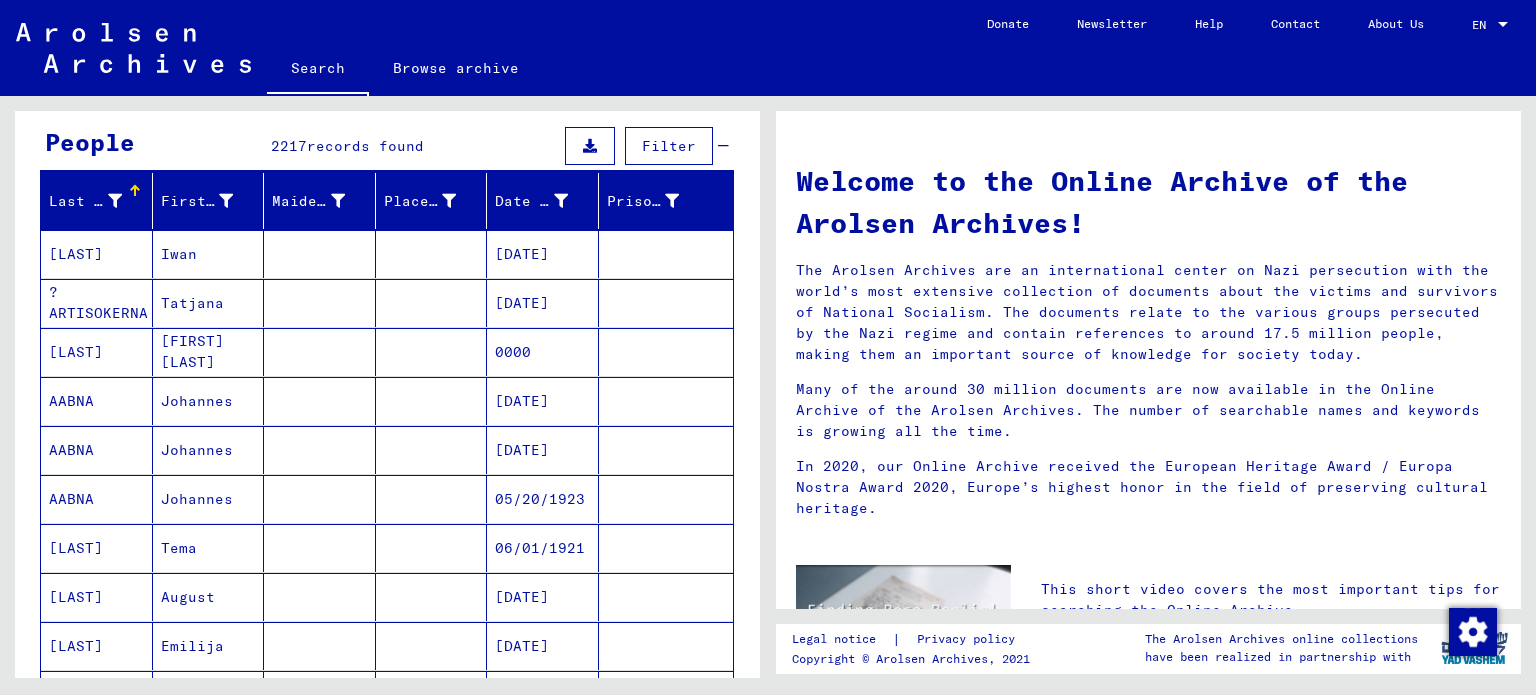 scroll, scrollTop: 0, scrollLeft: 0, axis: both 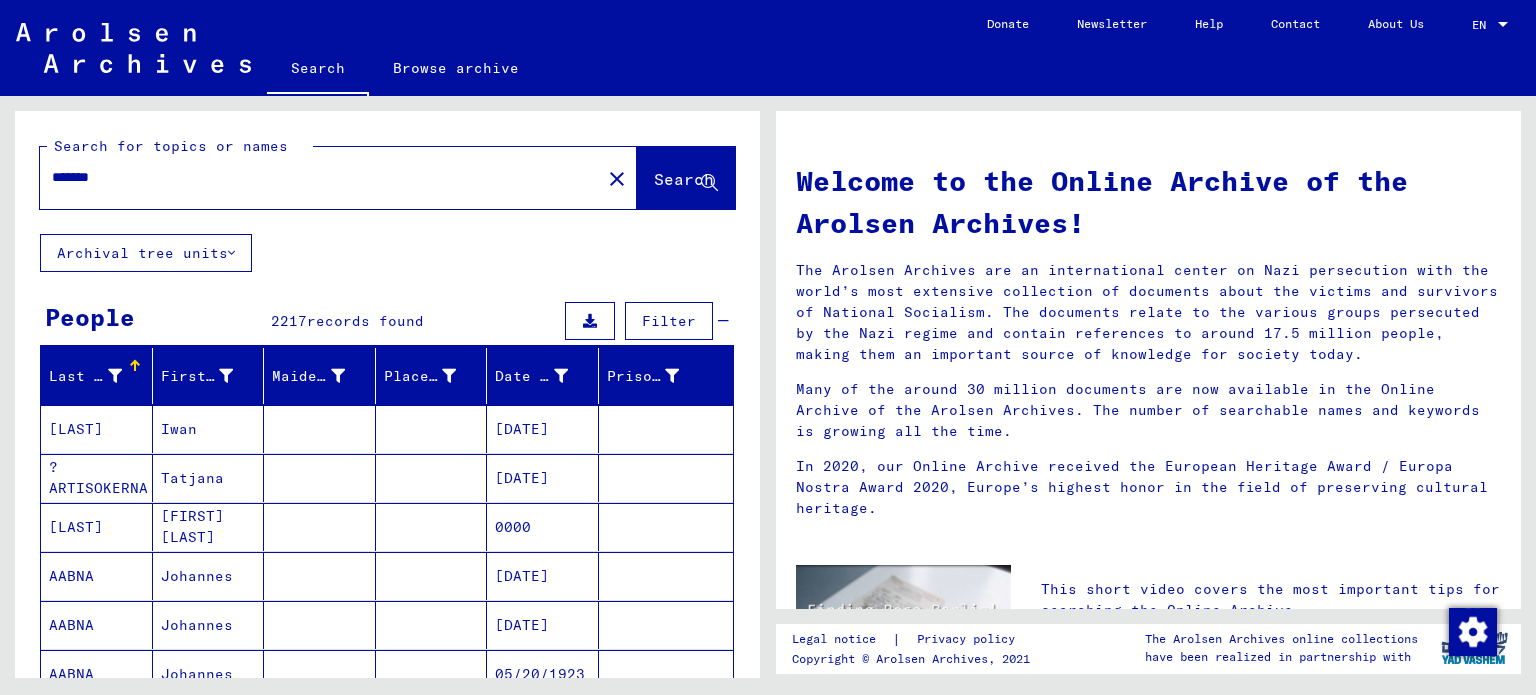 click on "*******" at bounding box center (314, 177) 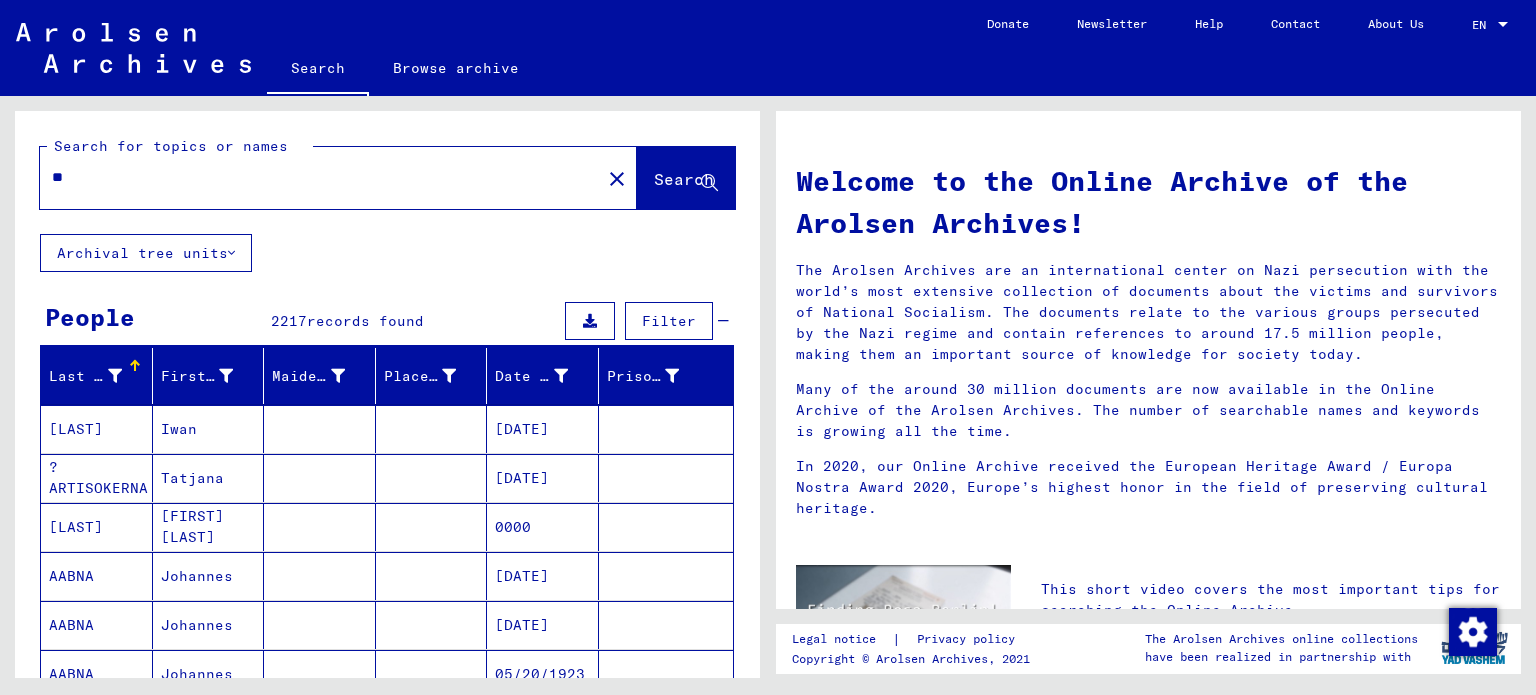 type on "*" 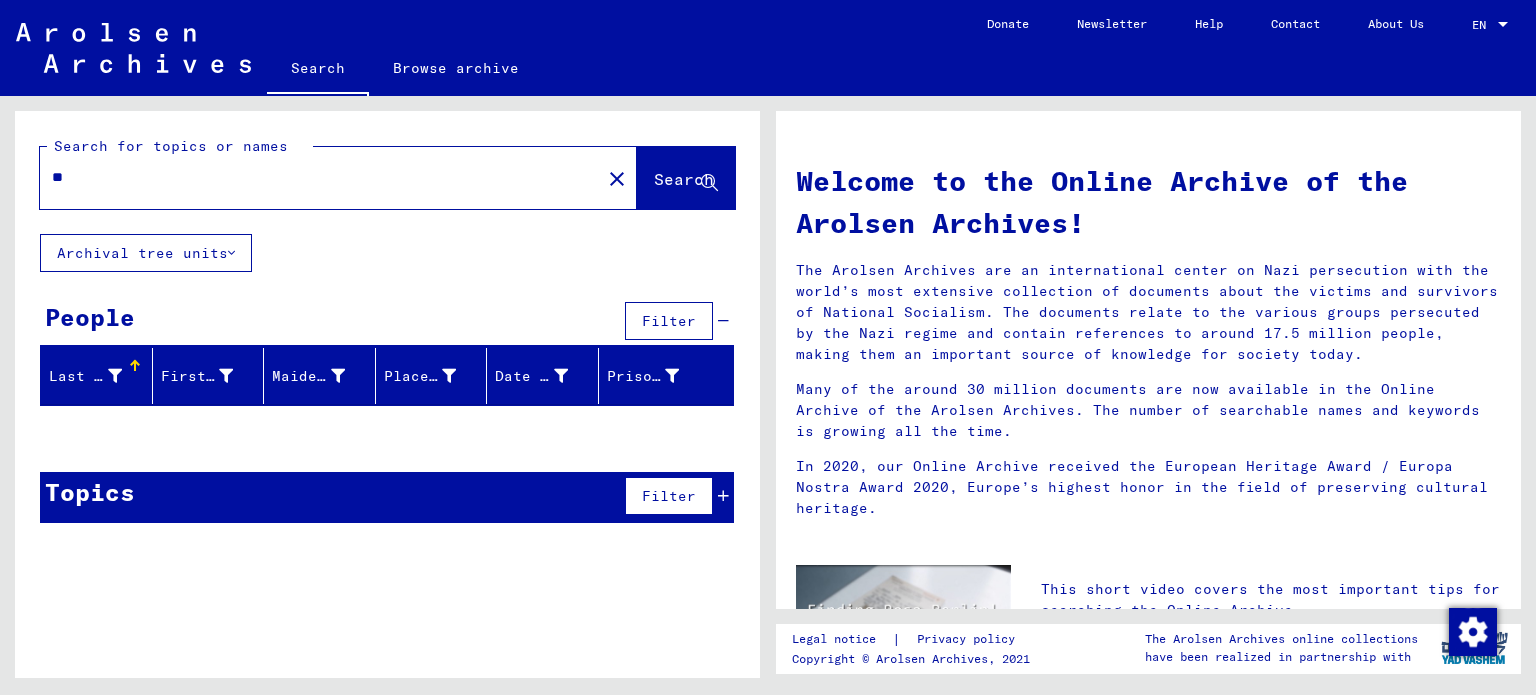 type on "*" 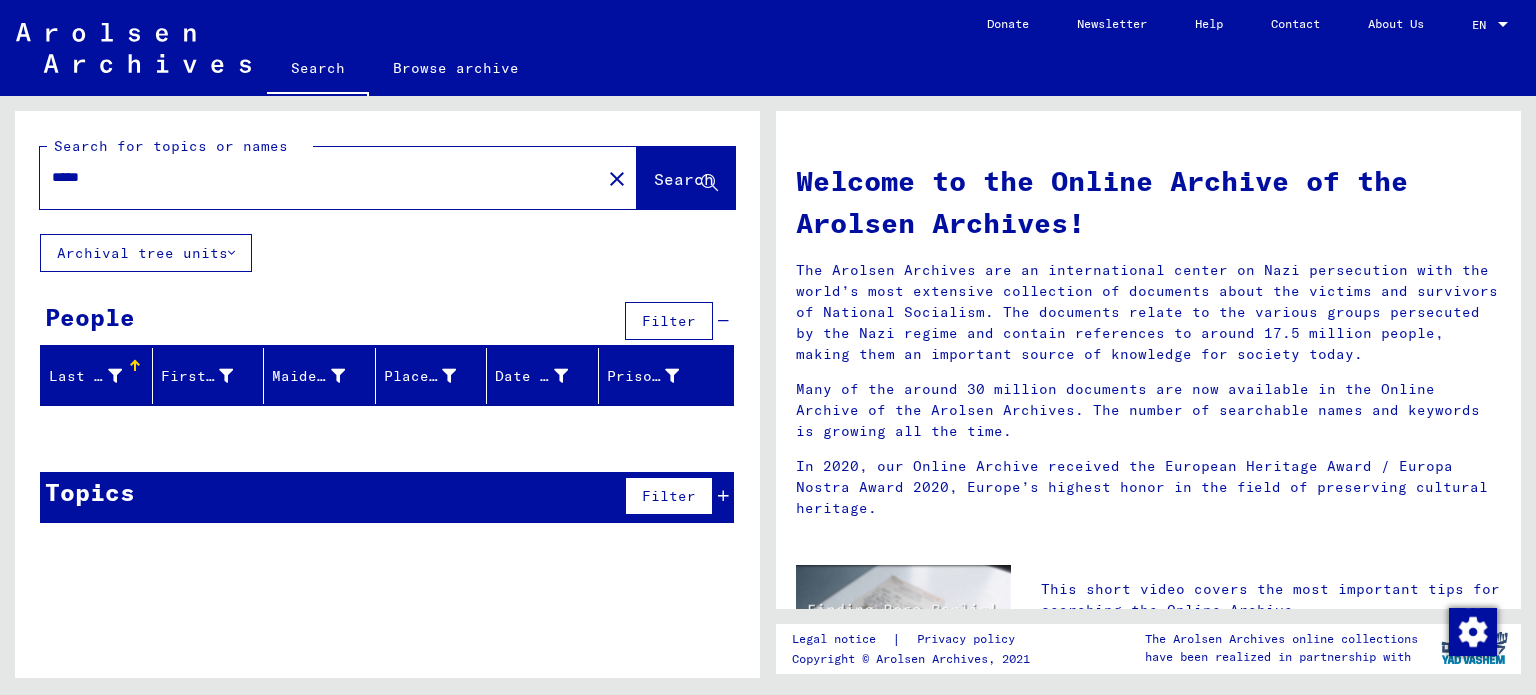 type on "*****" 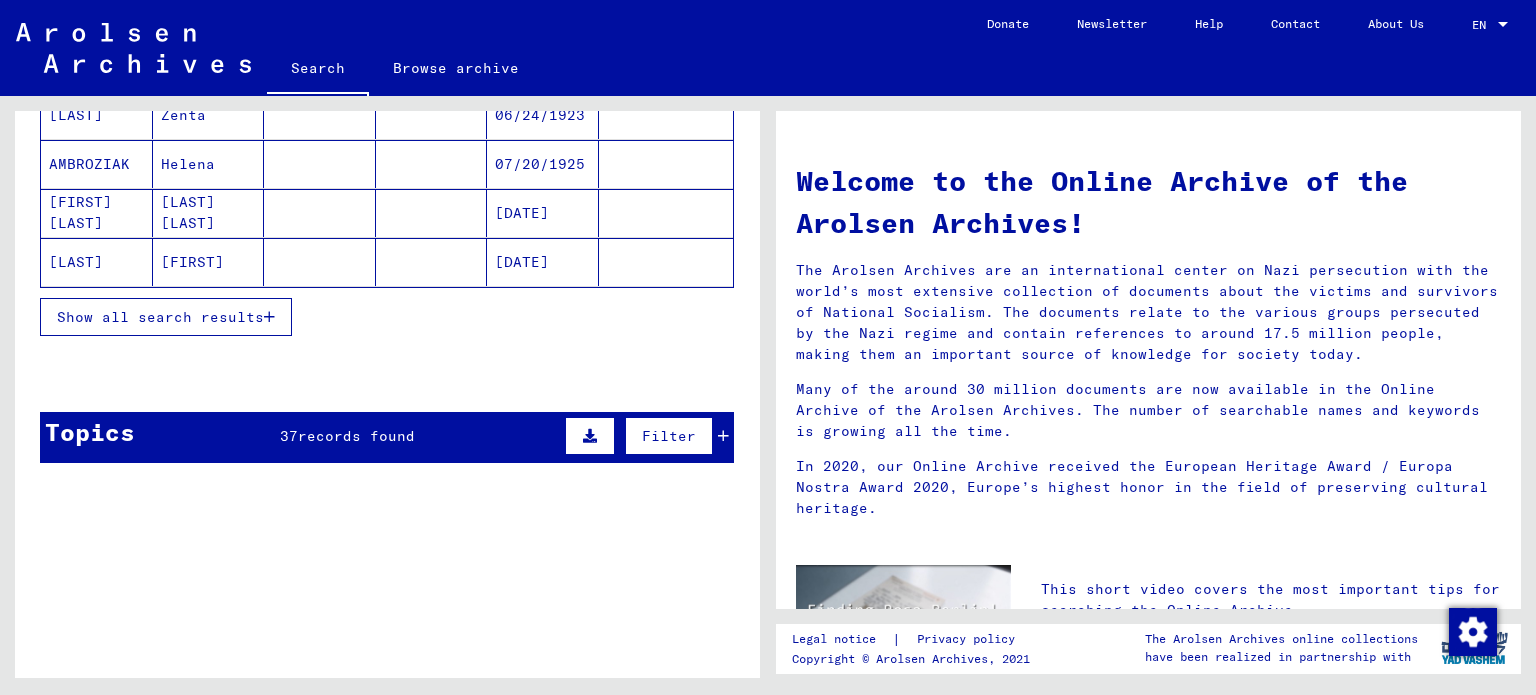 scroll, scrollTop: 400, scrollLeft: 0, axis: vertical 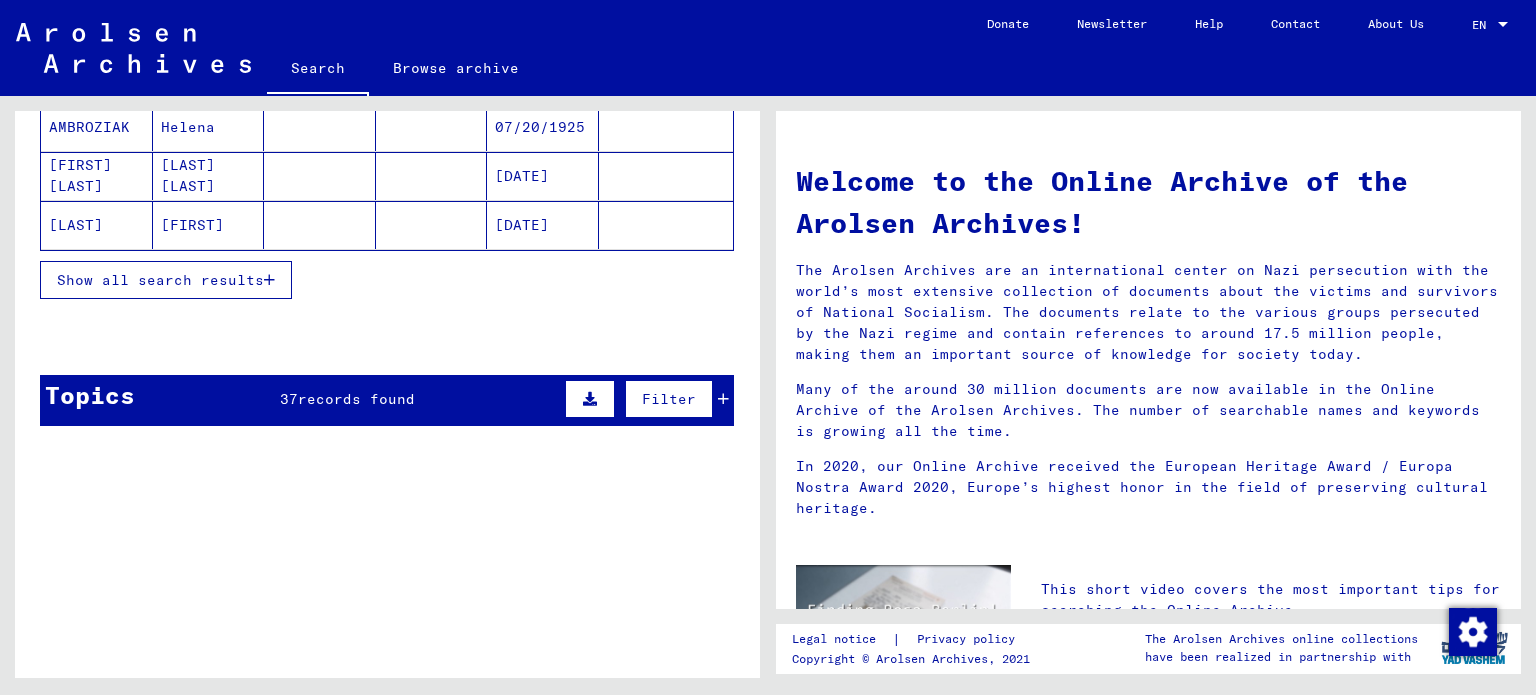 click on "Show all search results" at bounding box center (160, 280) 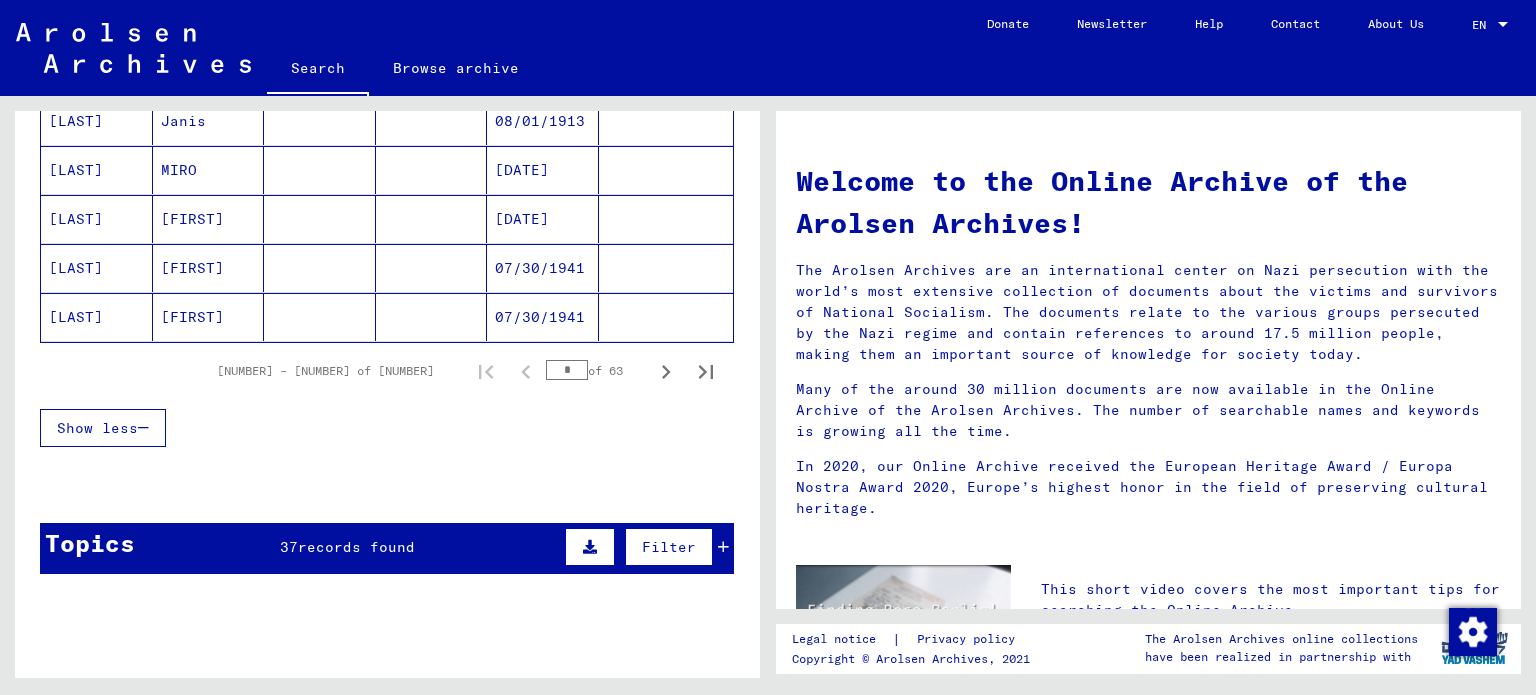 scroll, scrollTop: 1300, scrollLeft: 0, axis: vertical 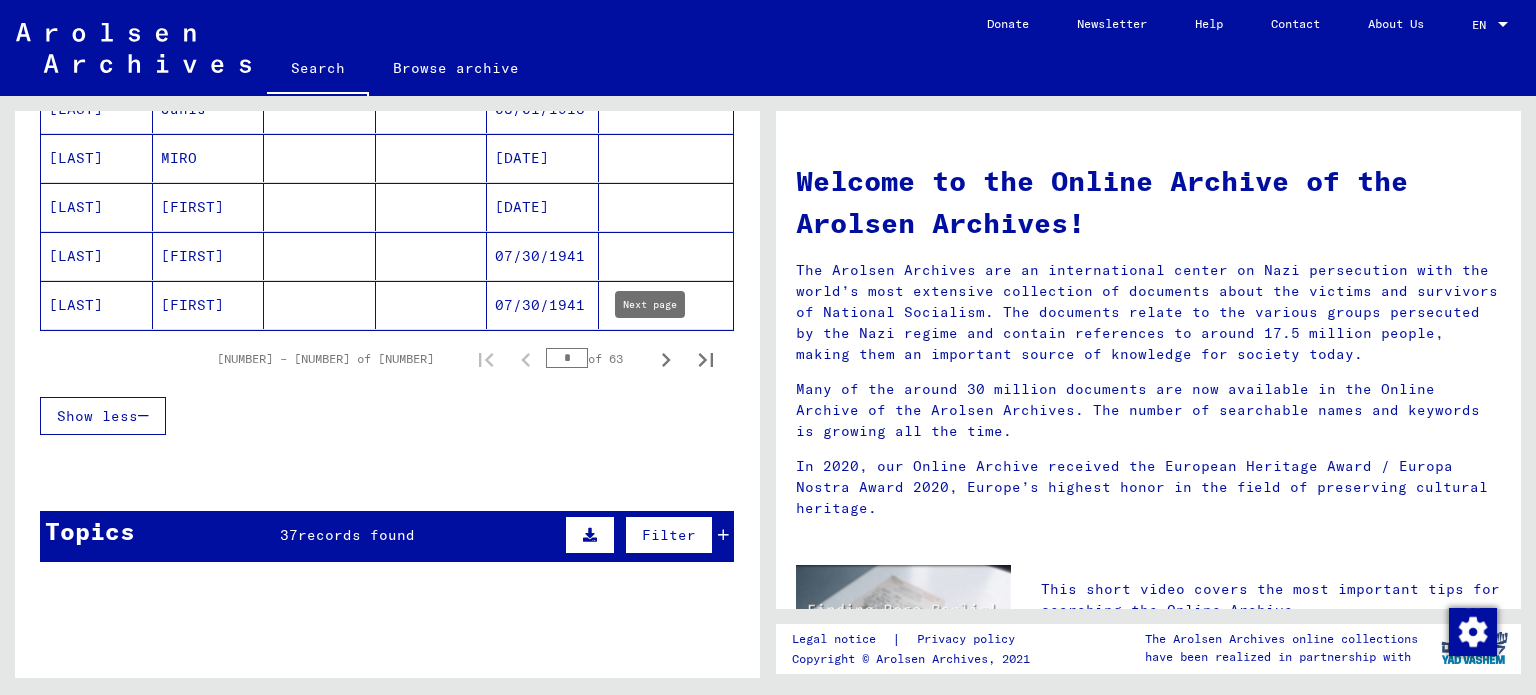 click 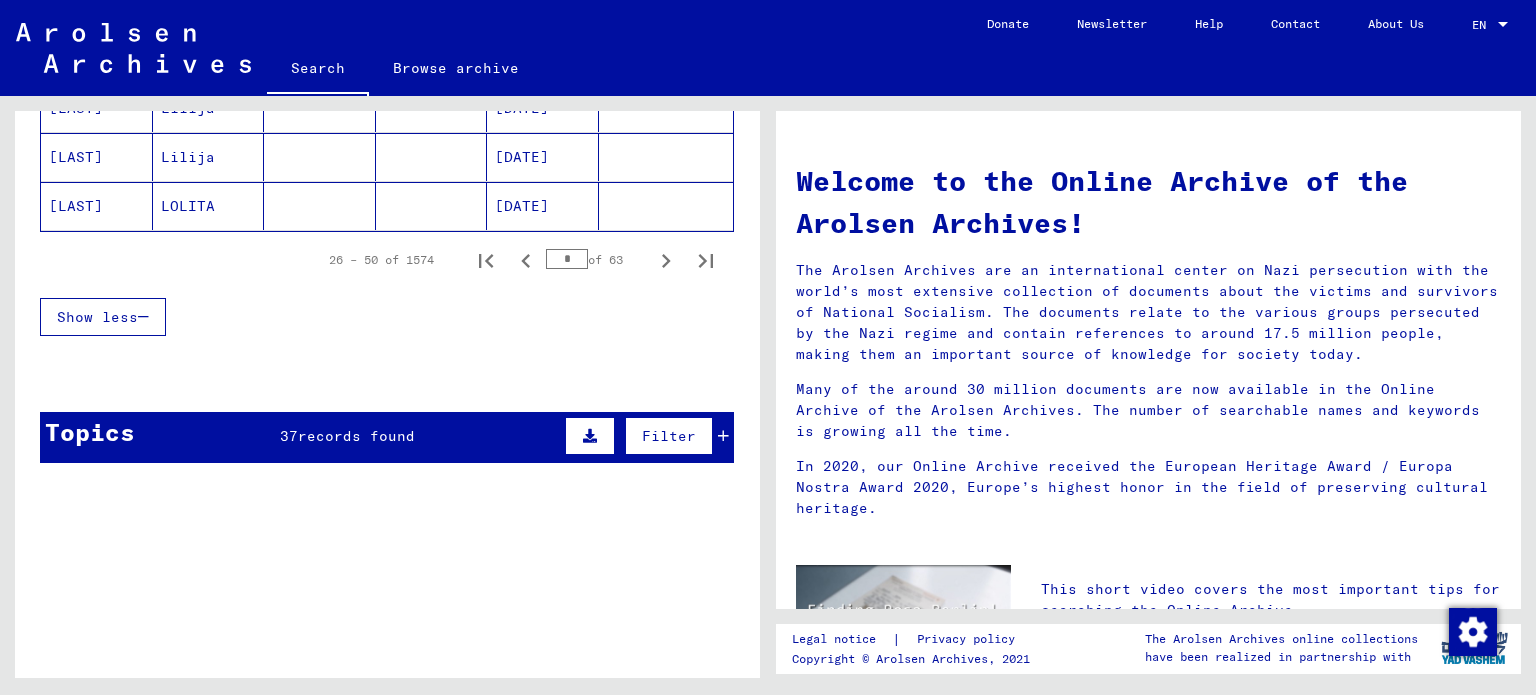 scroll, scrollTop: 1400, scrollLeft: 0, axis: vertical 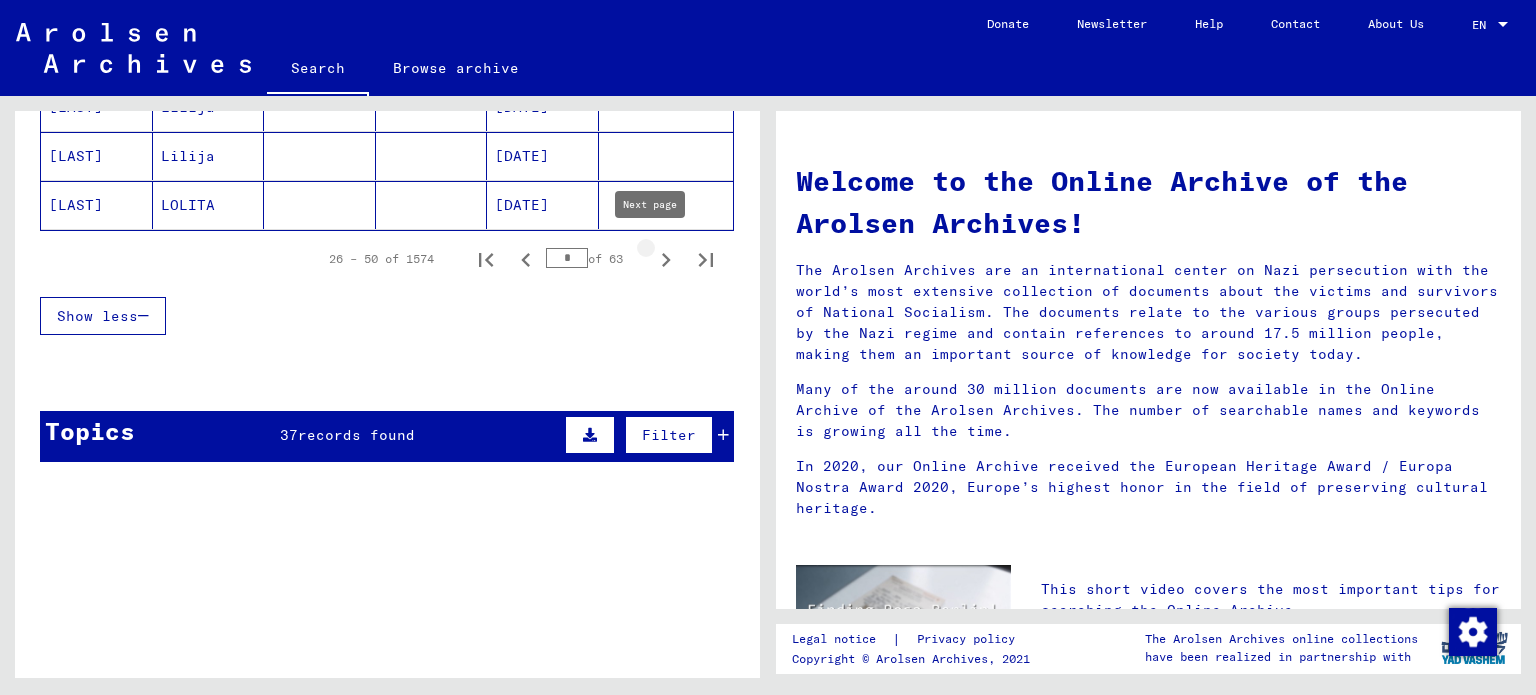 click 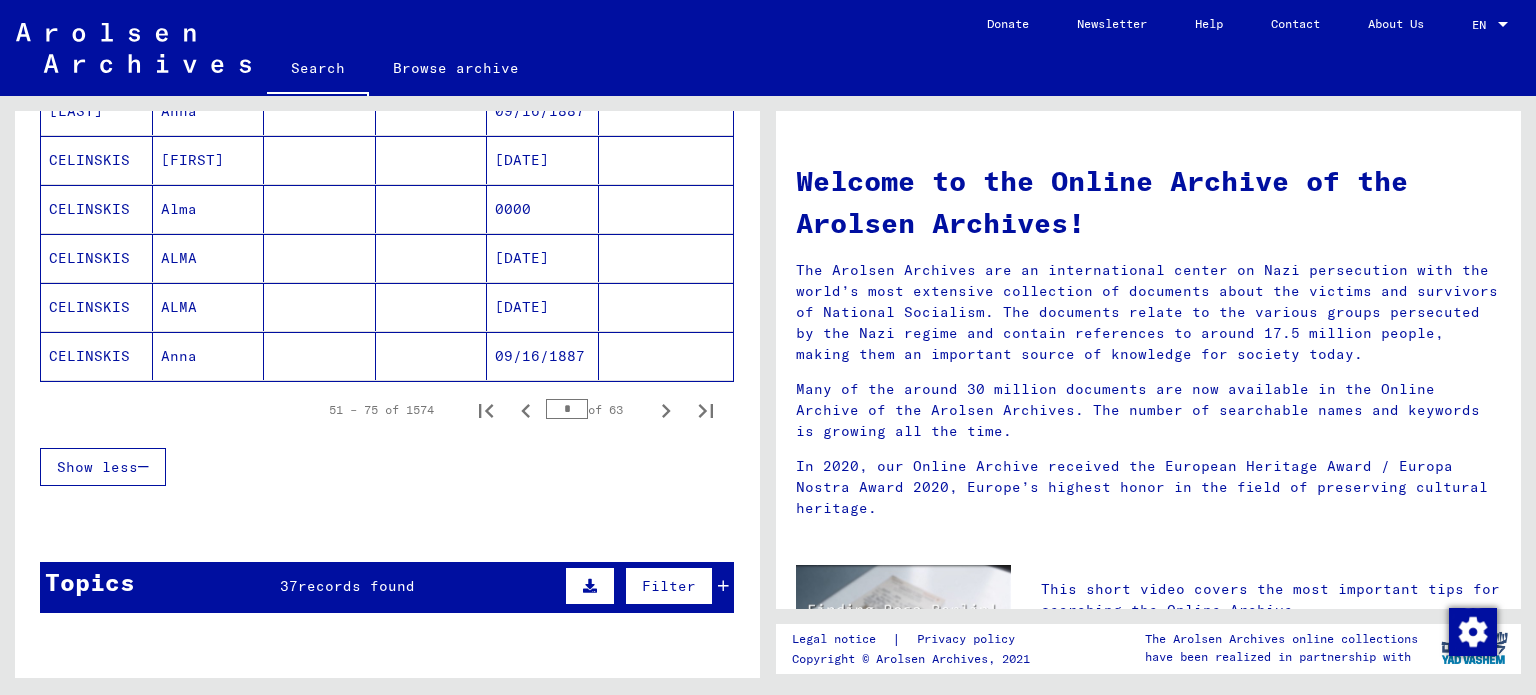 scroll, scrollTop: 1300, scrollLeft: 0, axis: vertical 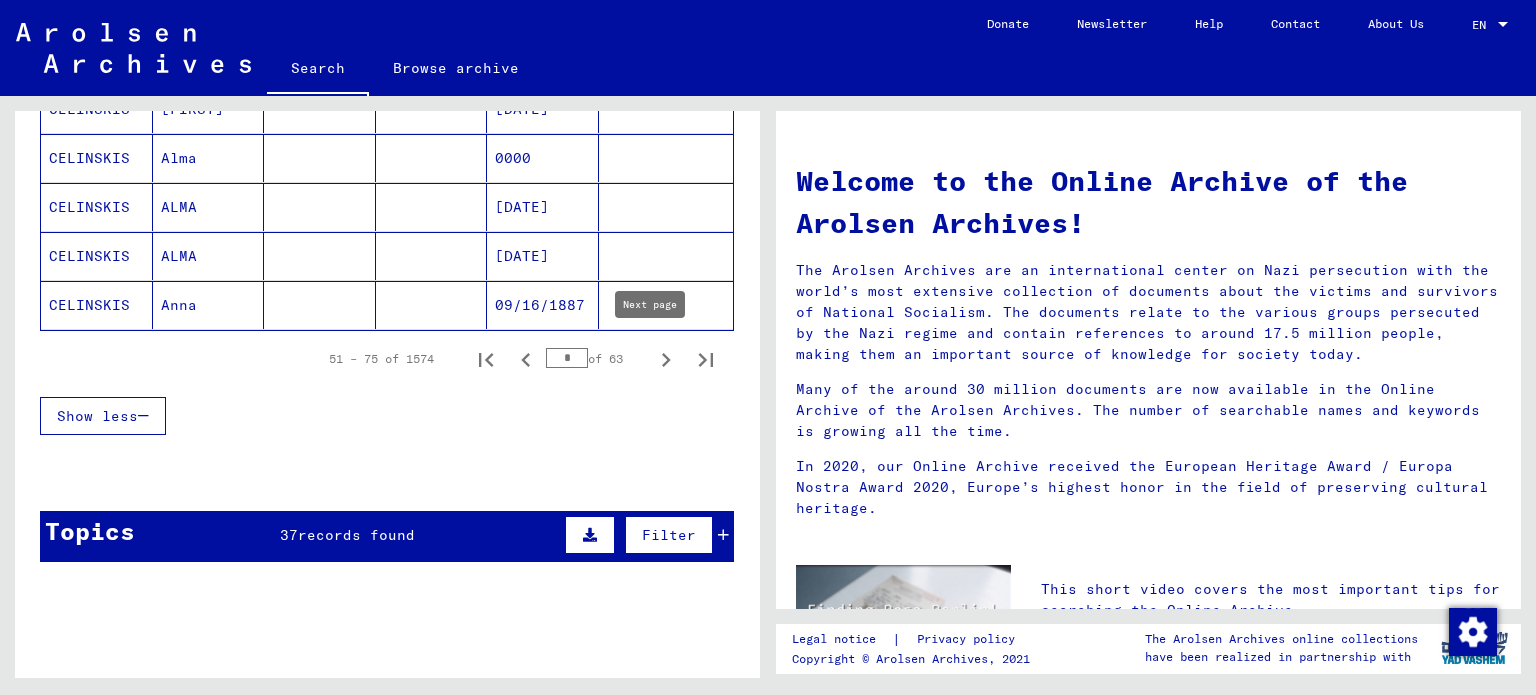 click 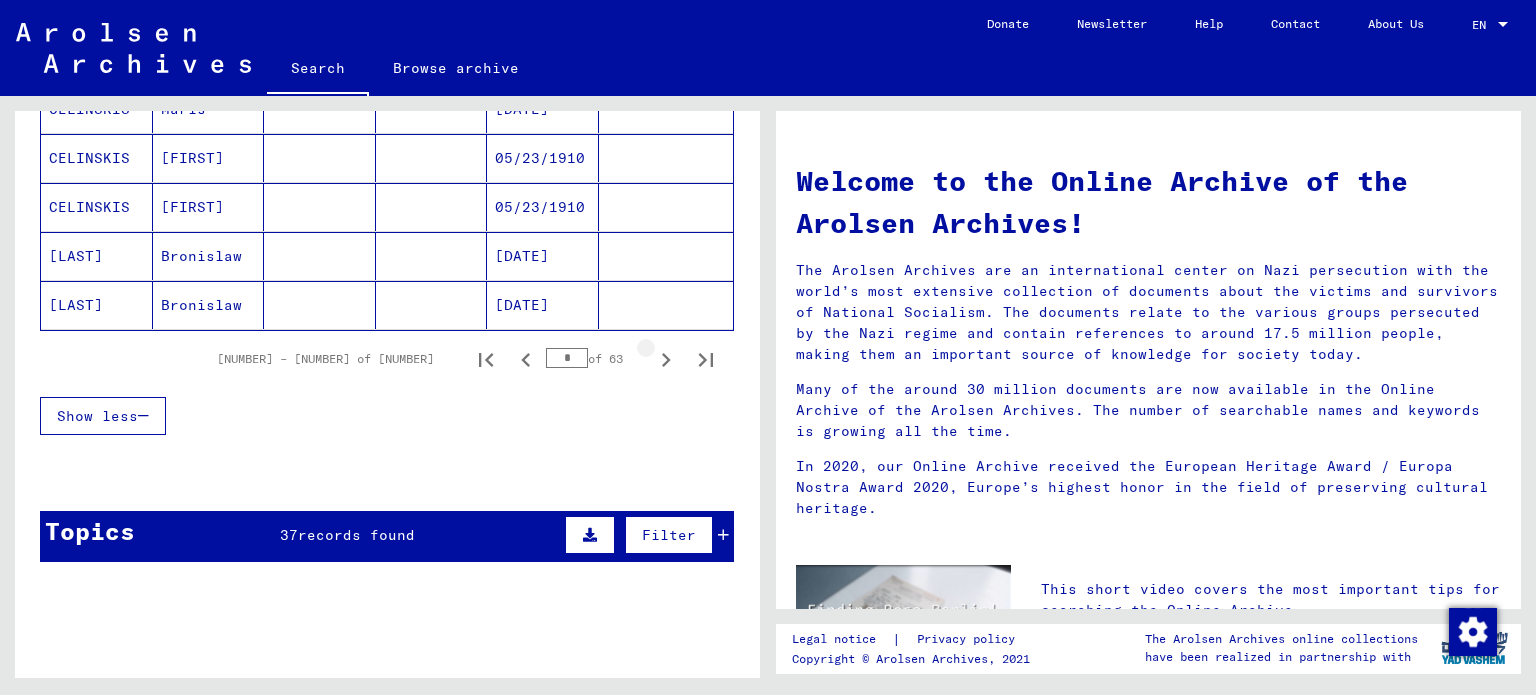 click 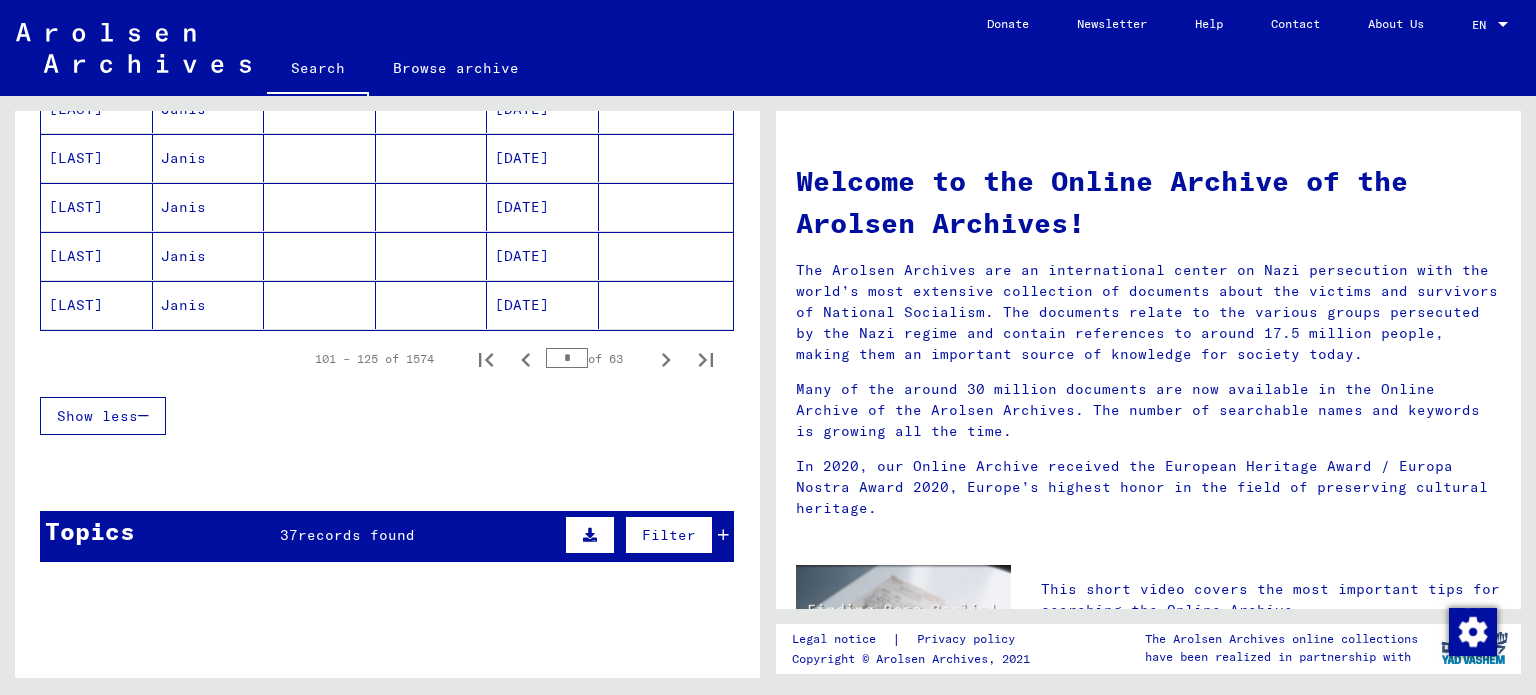 click 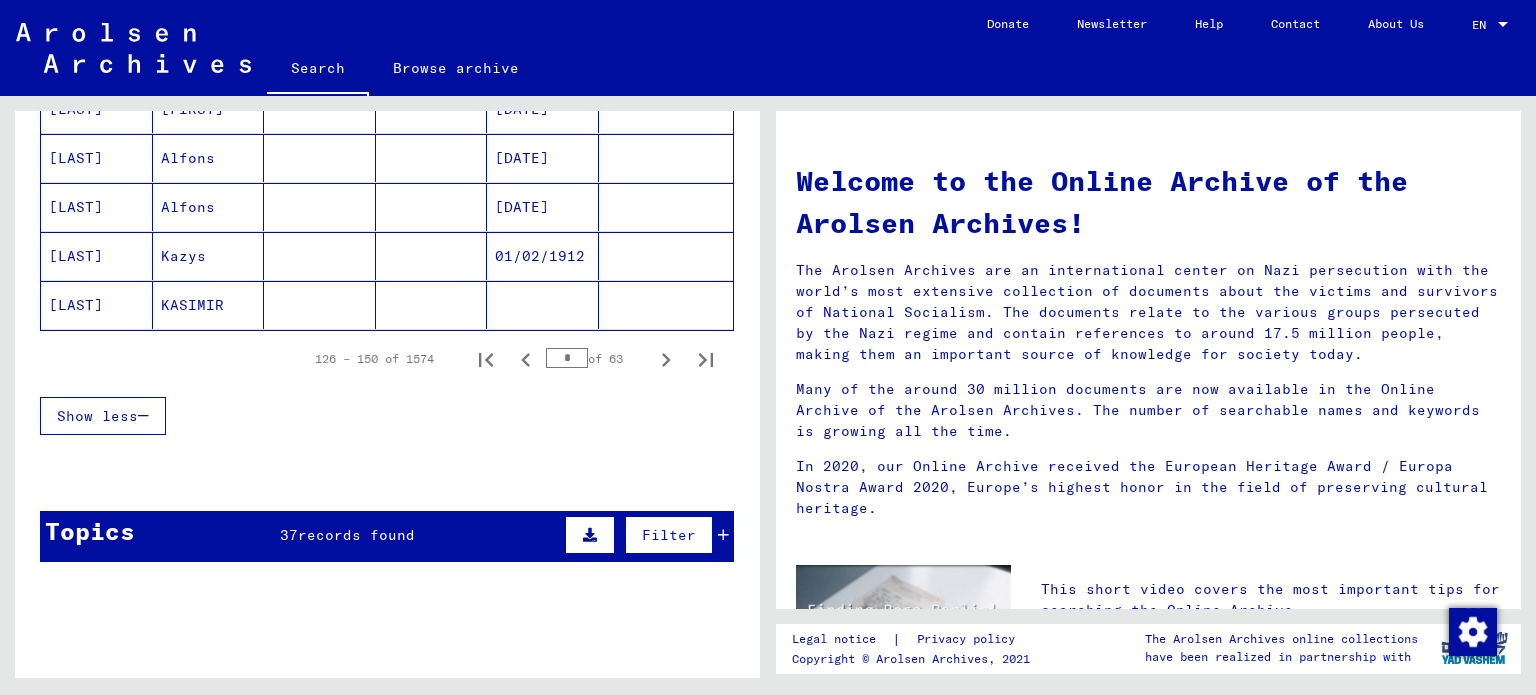 click 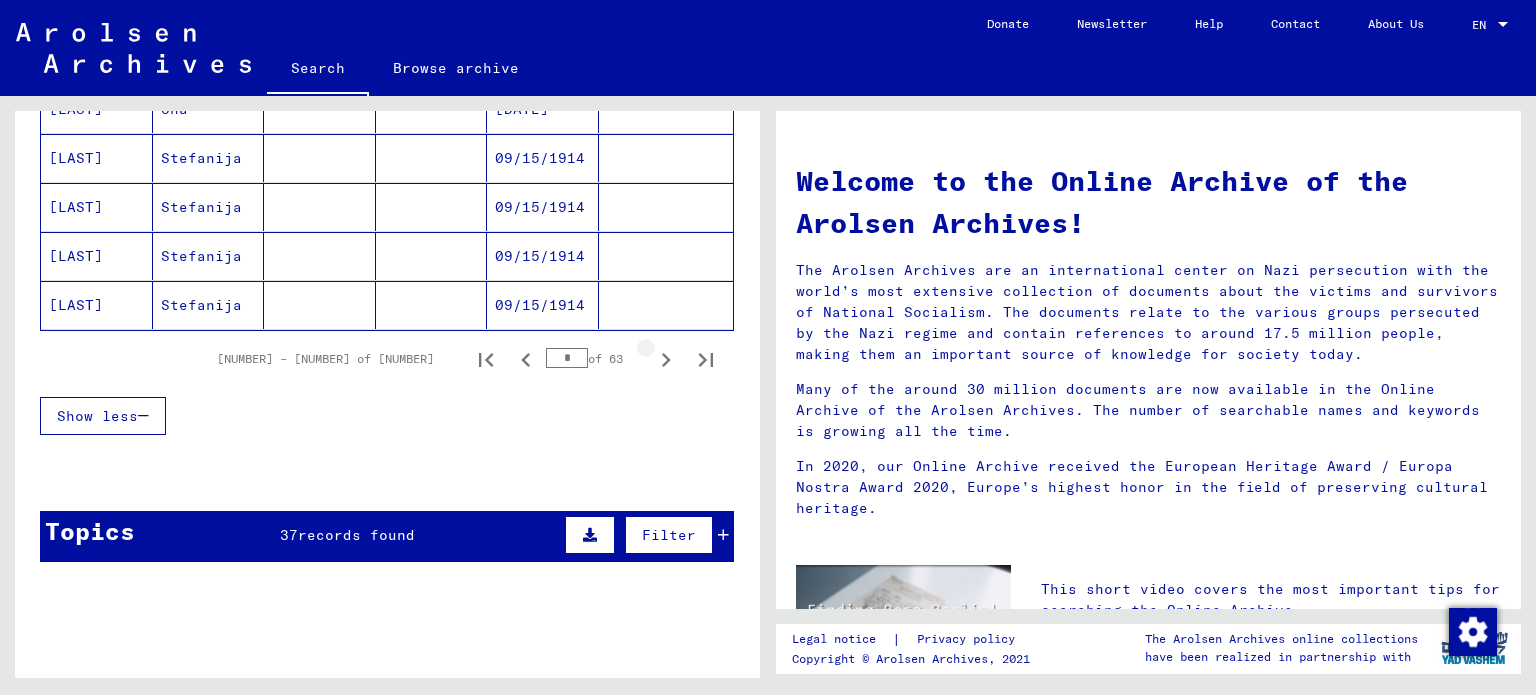 click 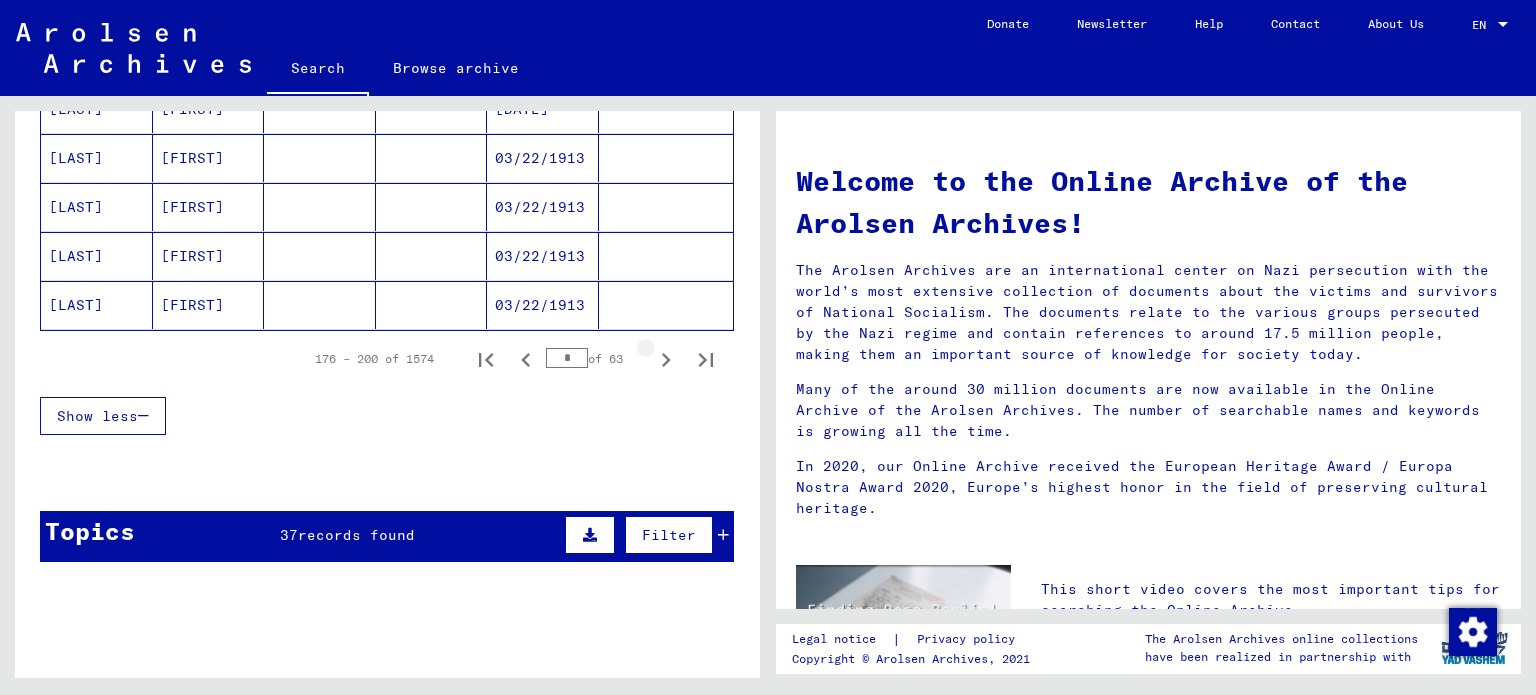 click 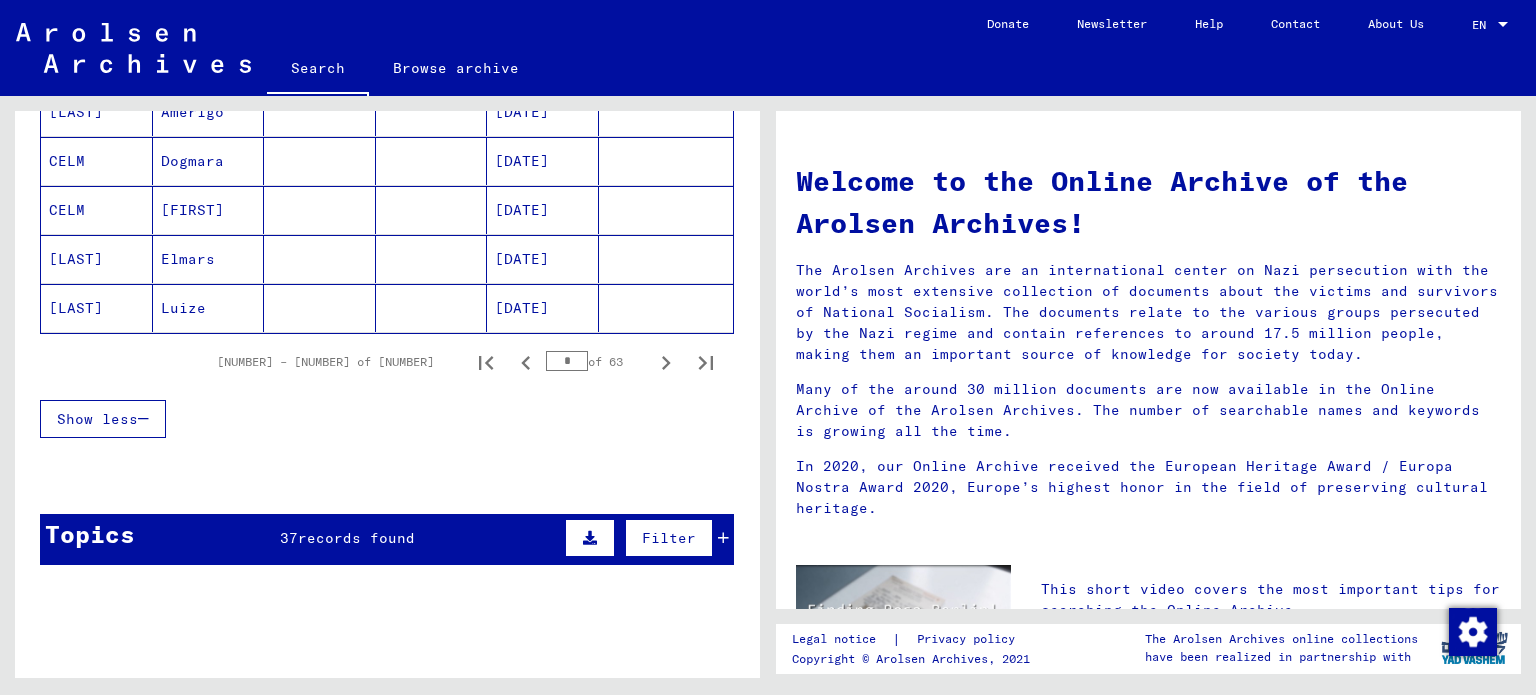 scroll, scrollTop: 1300, scrollLeft: 0, axis: vertical 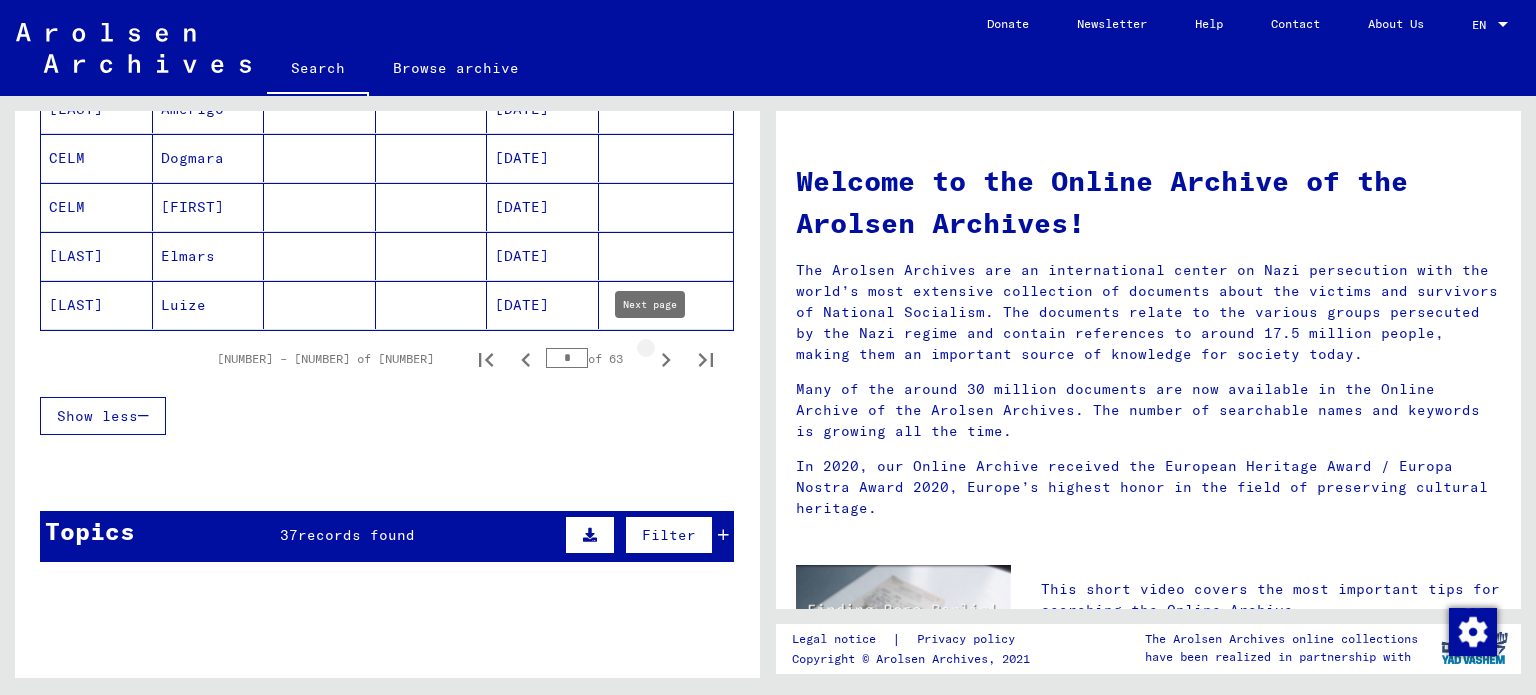 click 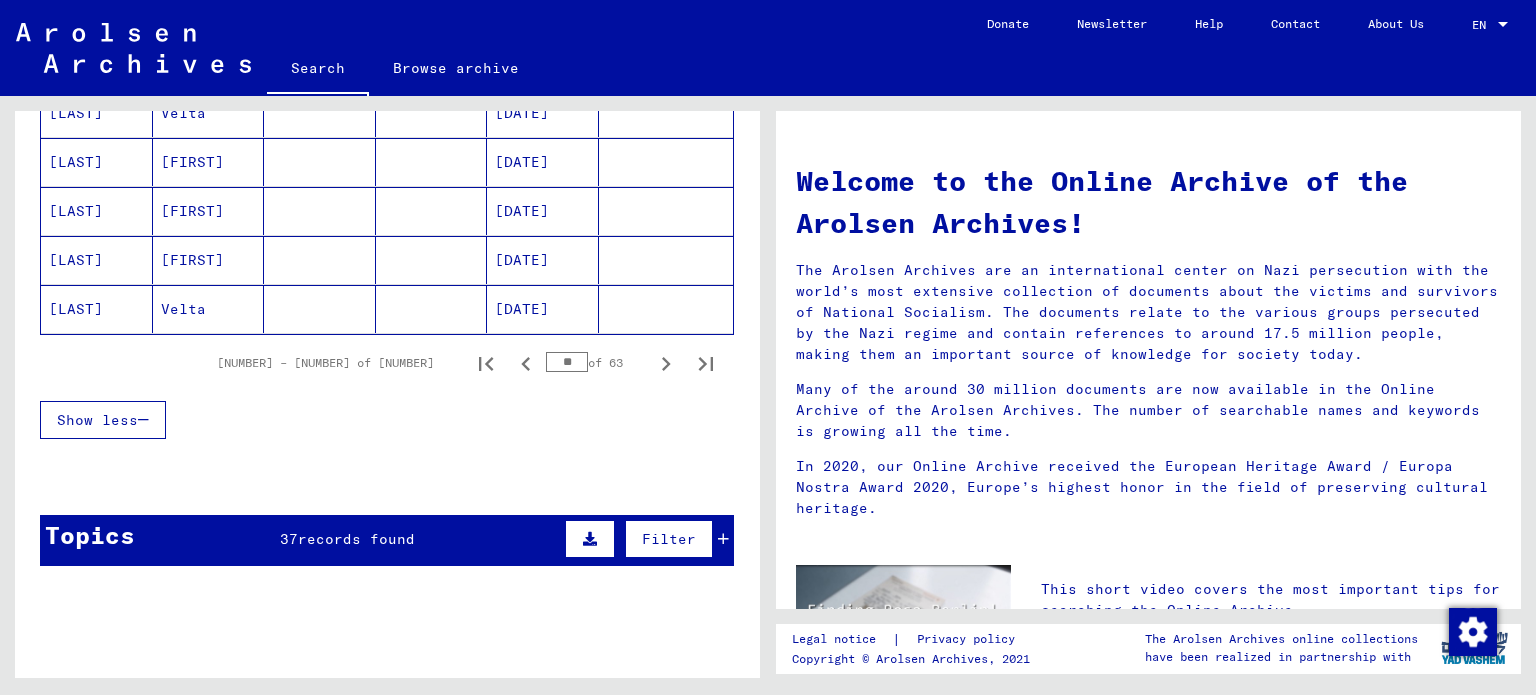 scroll, scrollTop: 1300, scrollLeft: 0, axis: vertical 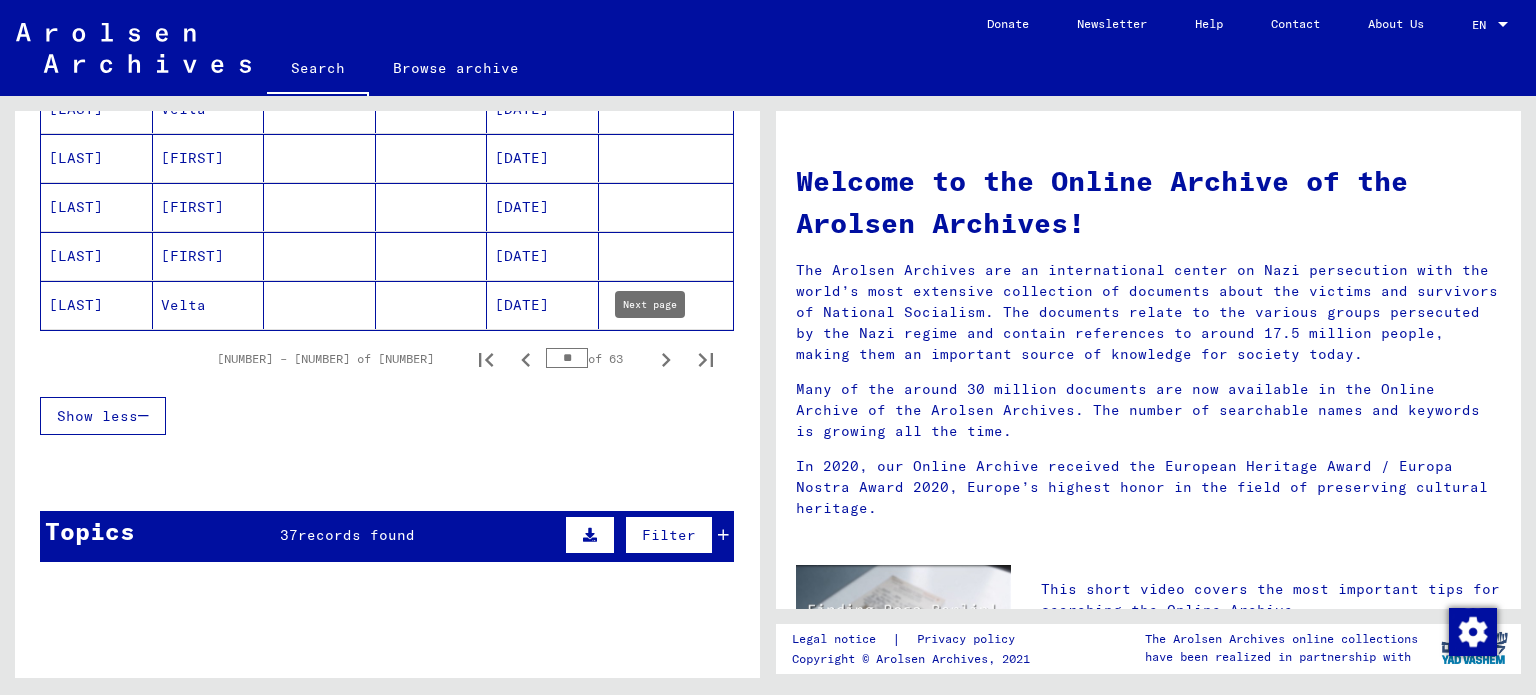 click 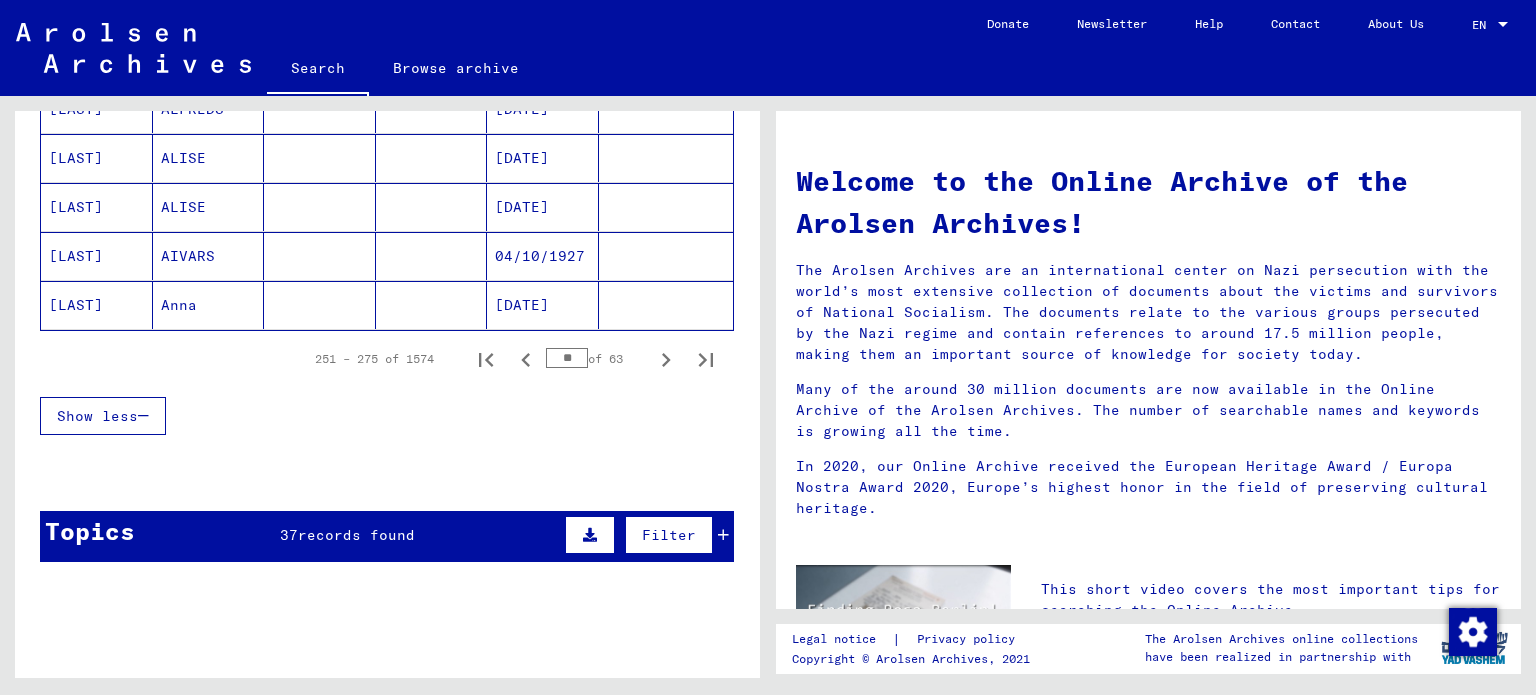 click 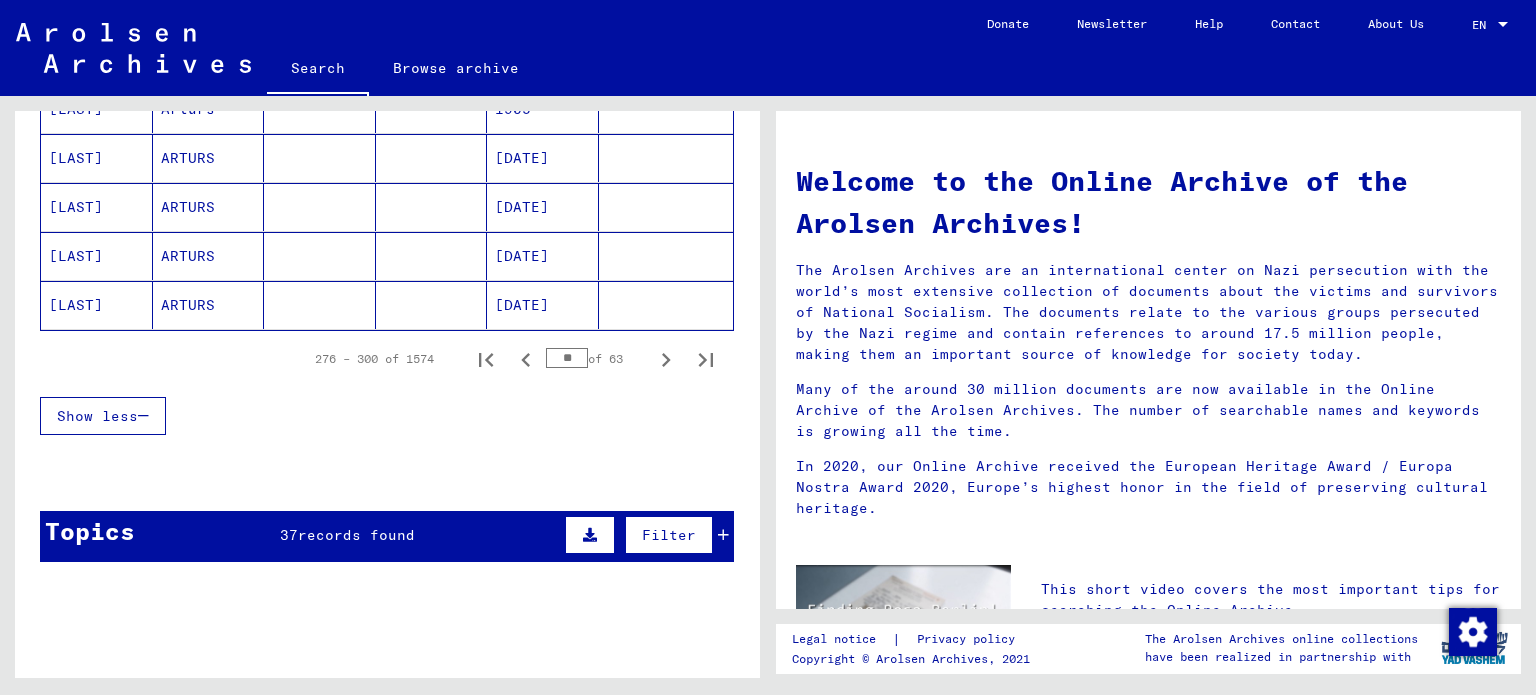 click 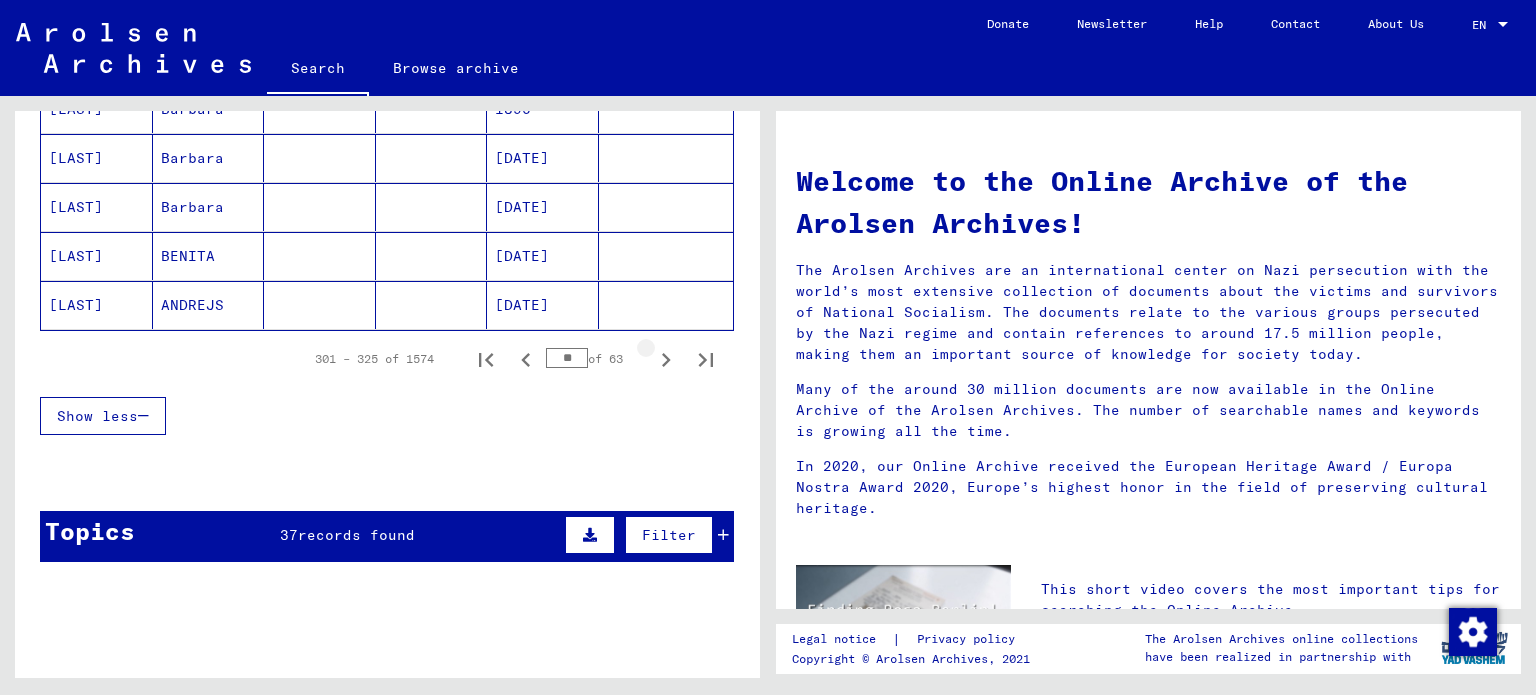 click 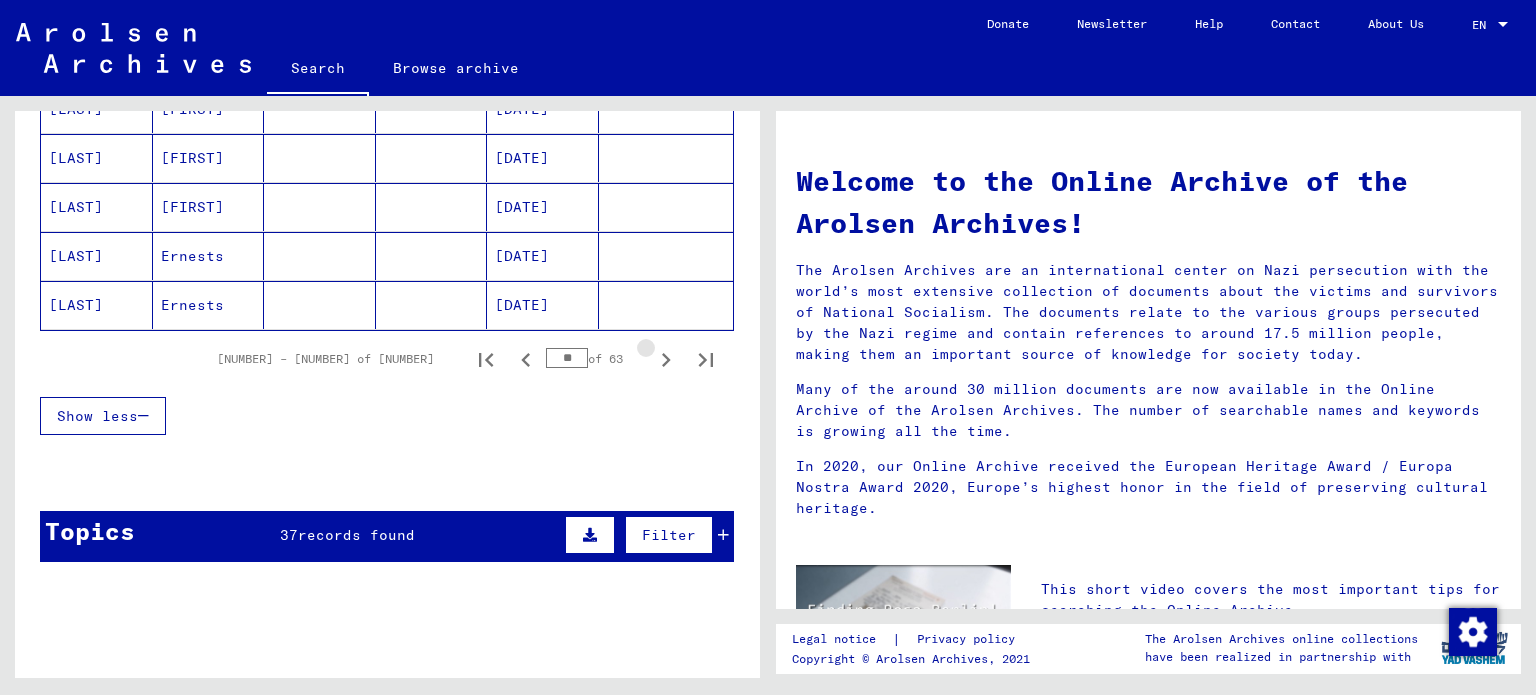 click 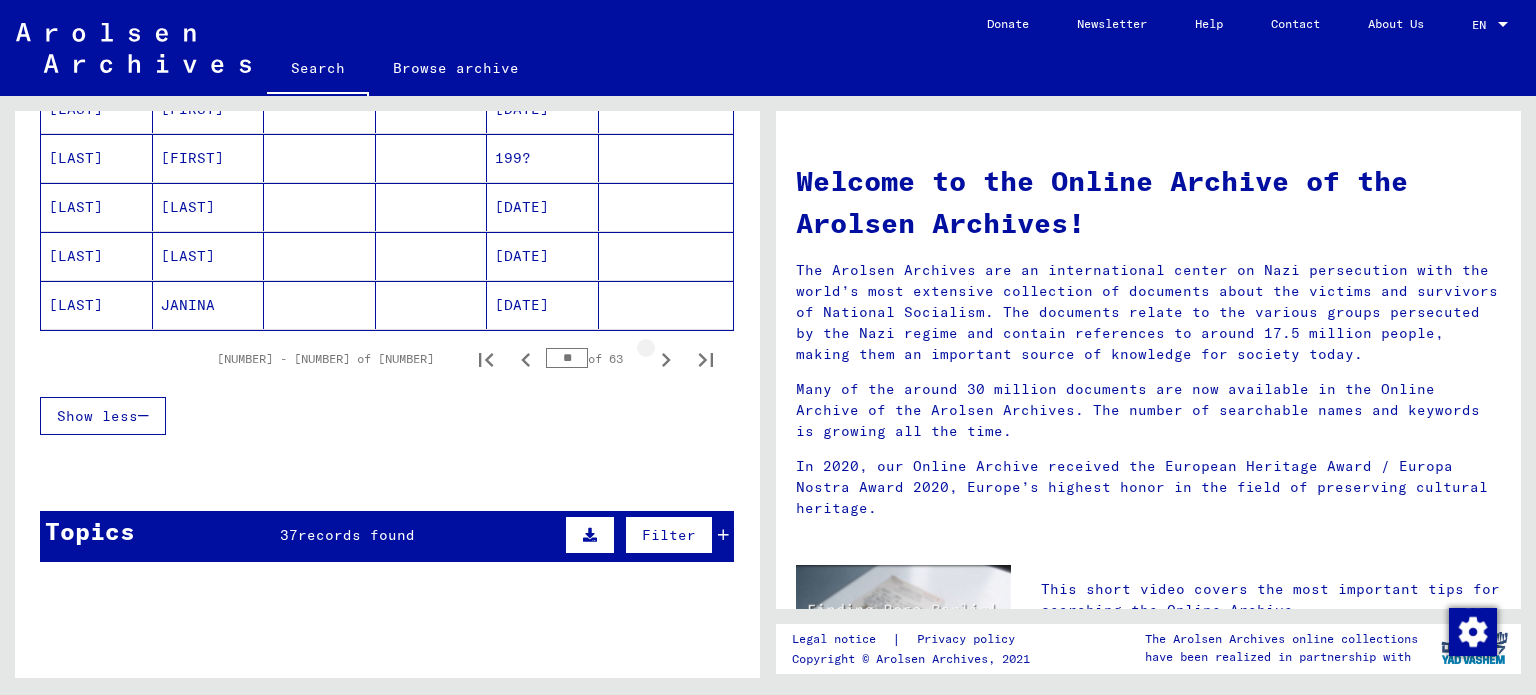 click 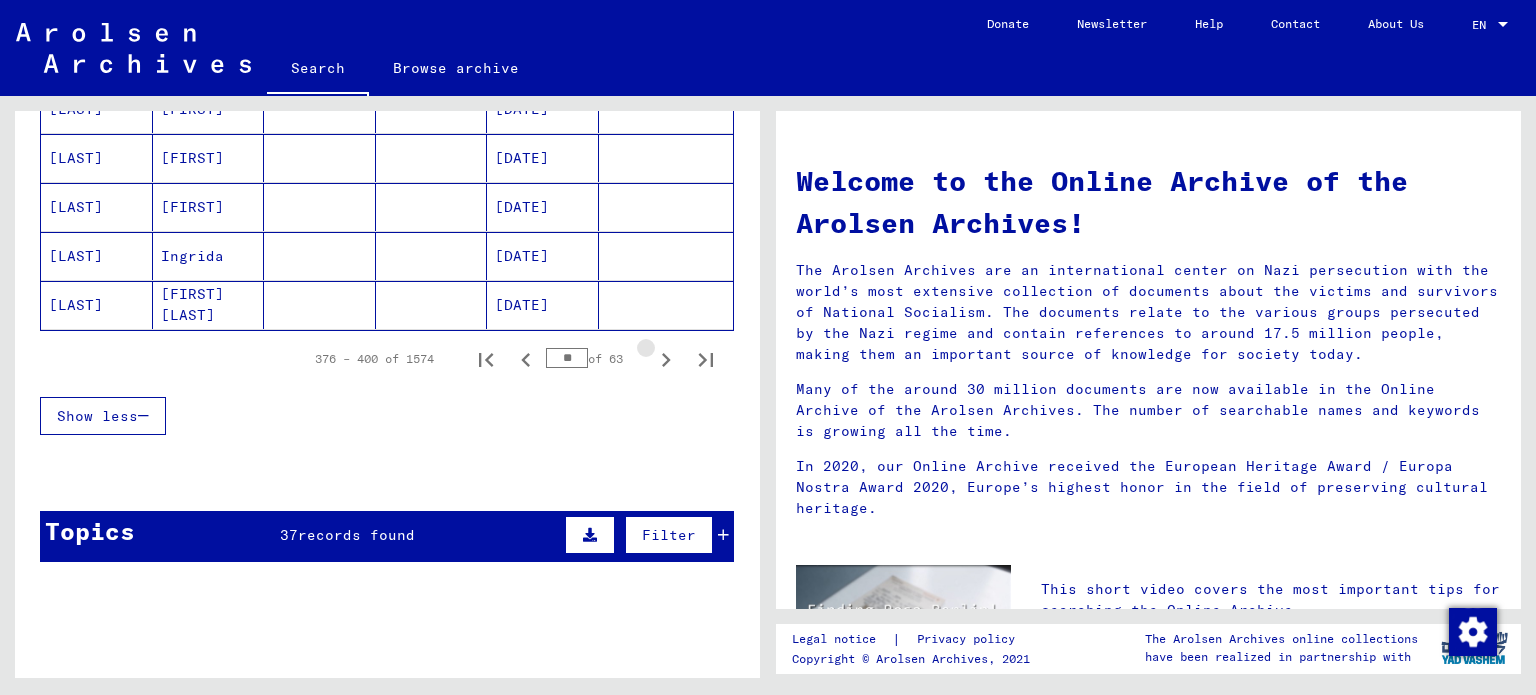 click 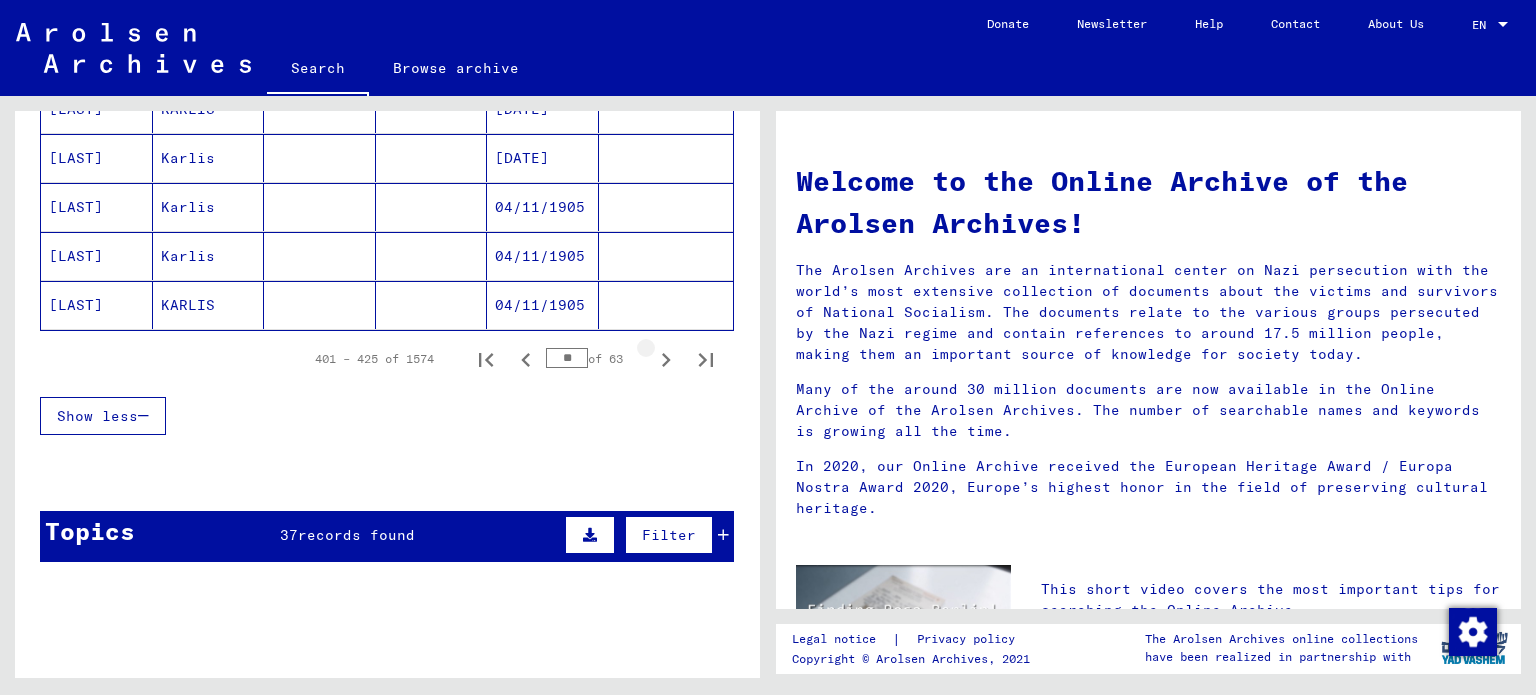 click 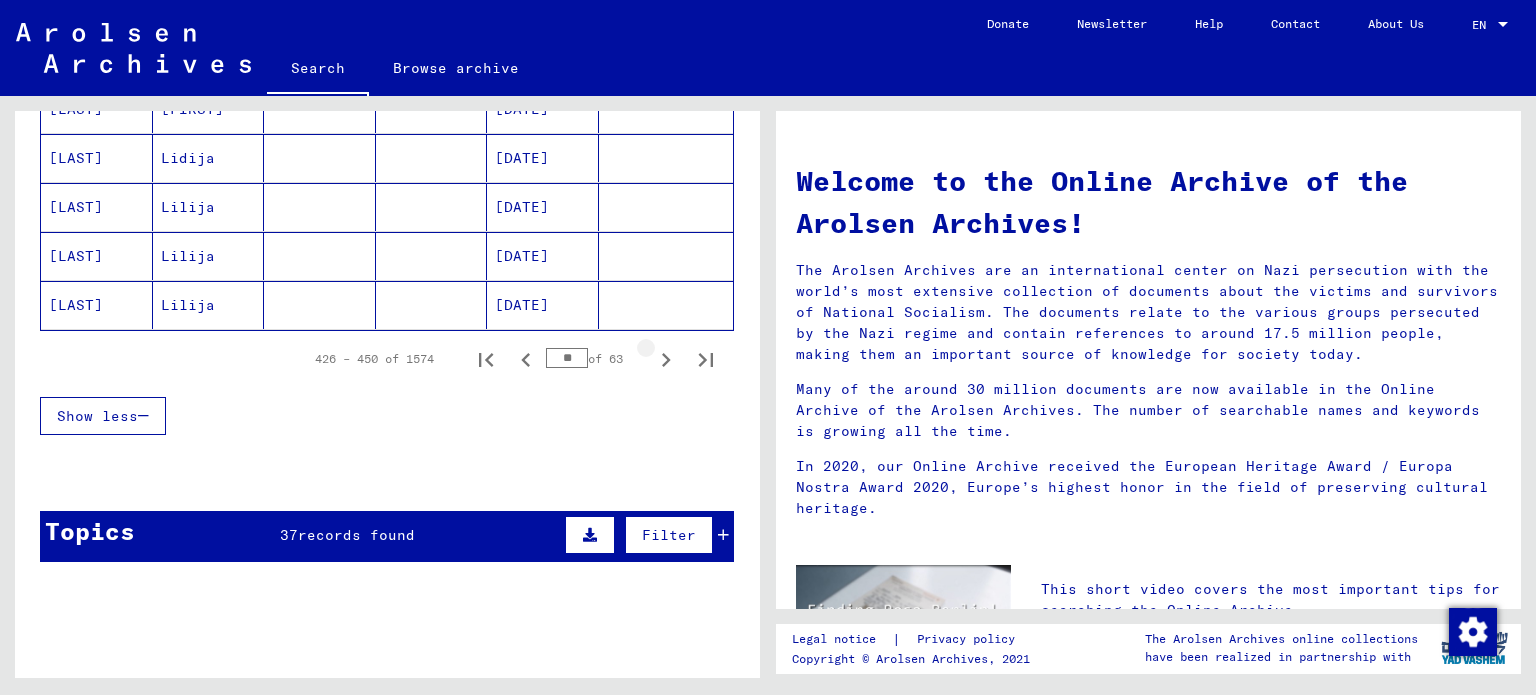 click 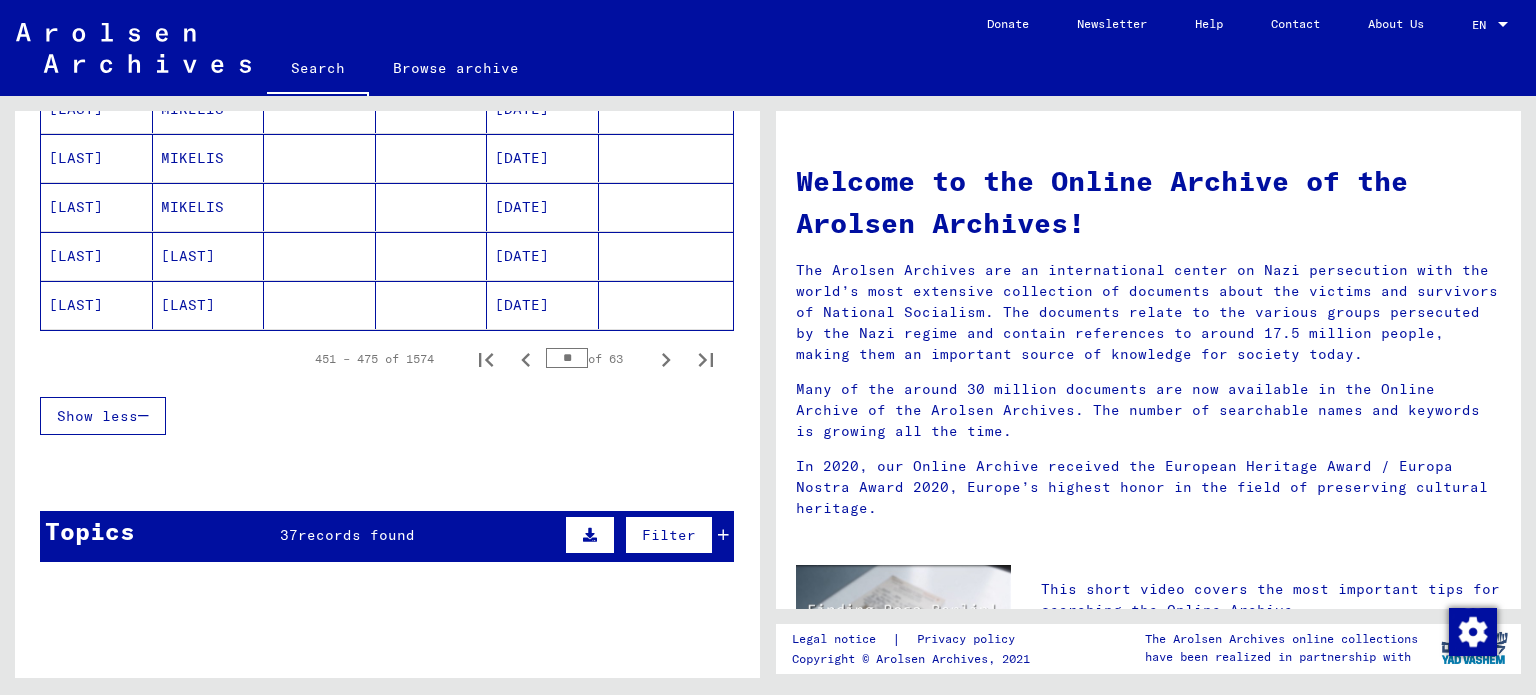 click 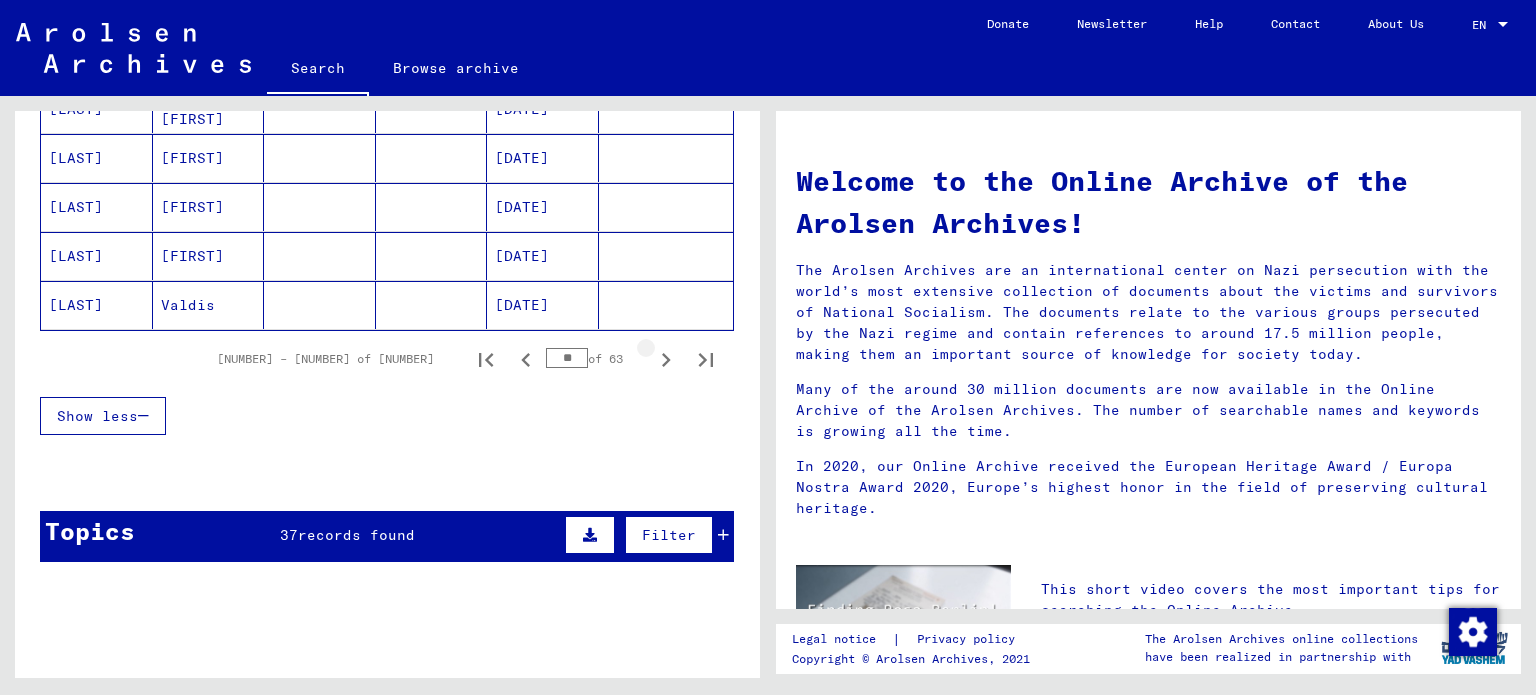 click 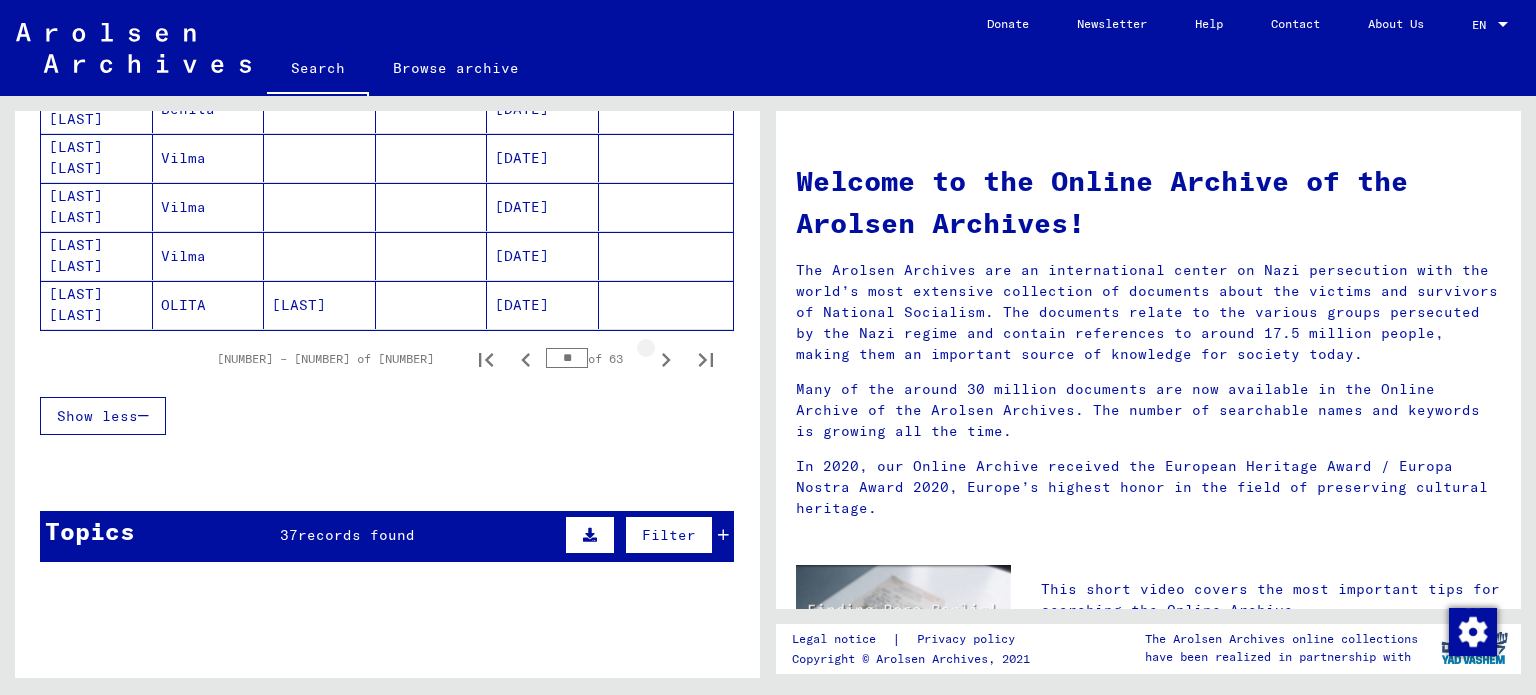click 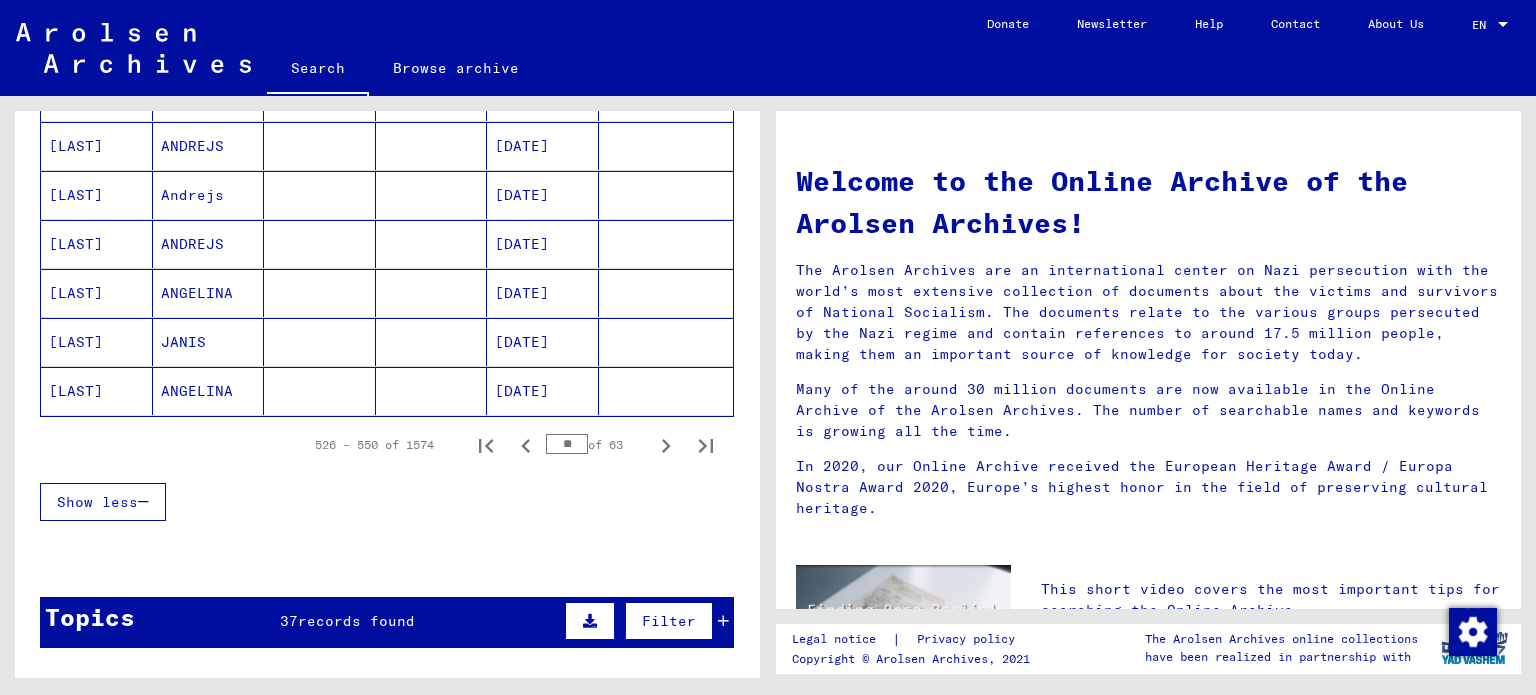 scroll, scrollTop: 1300, scrollLeft: 0, axis: vertical 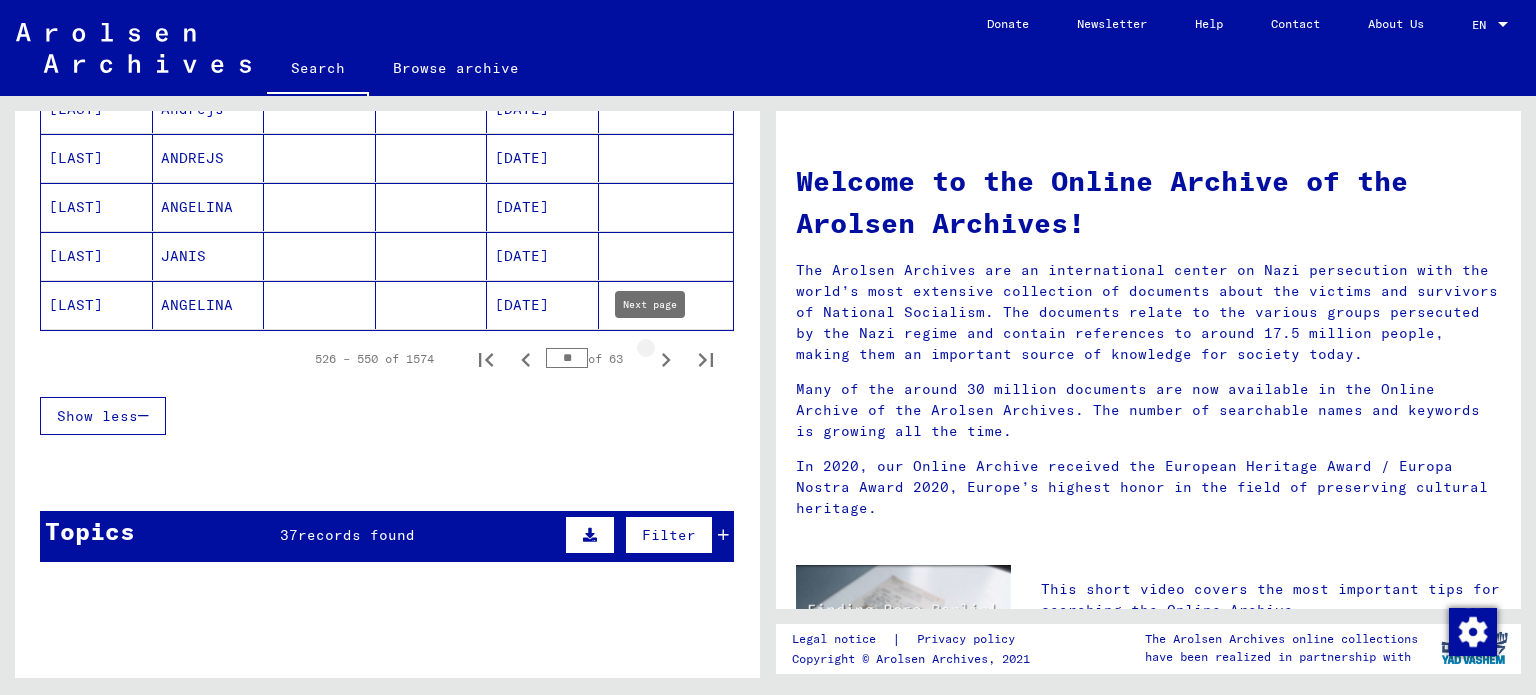 click 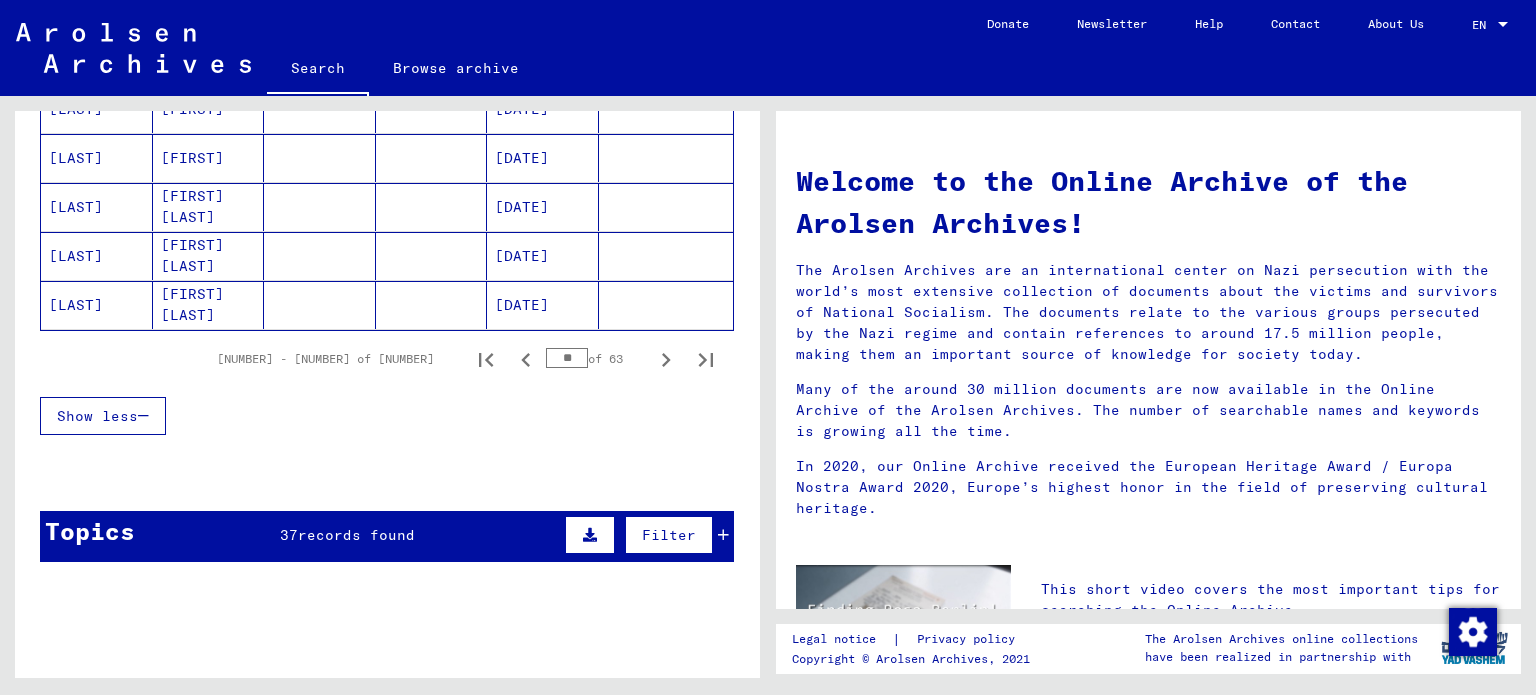 click 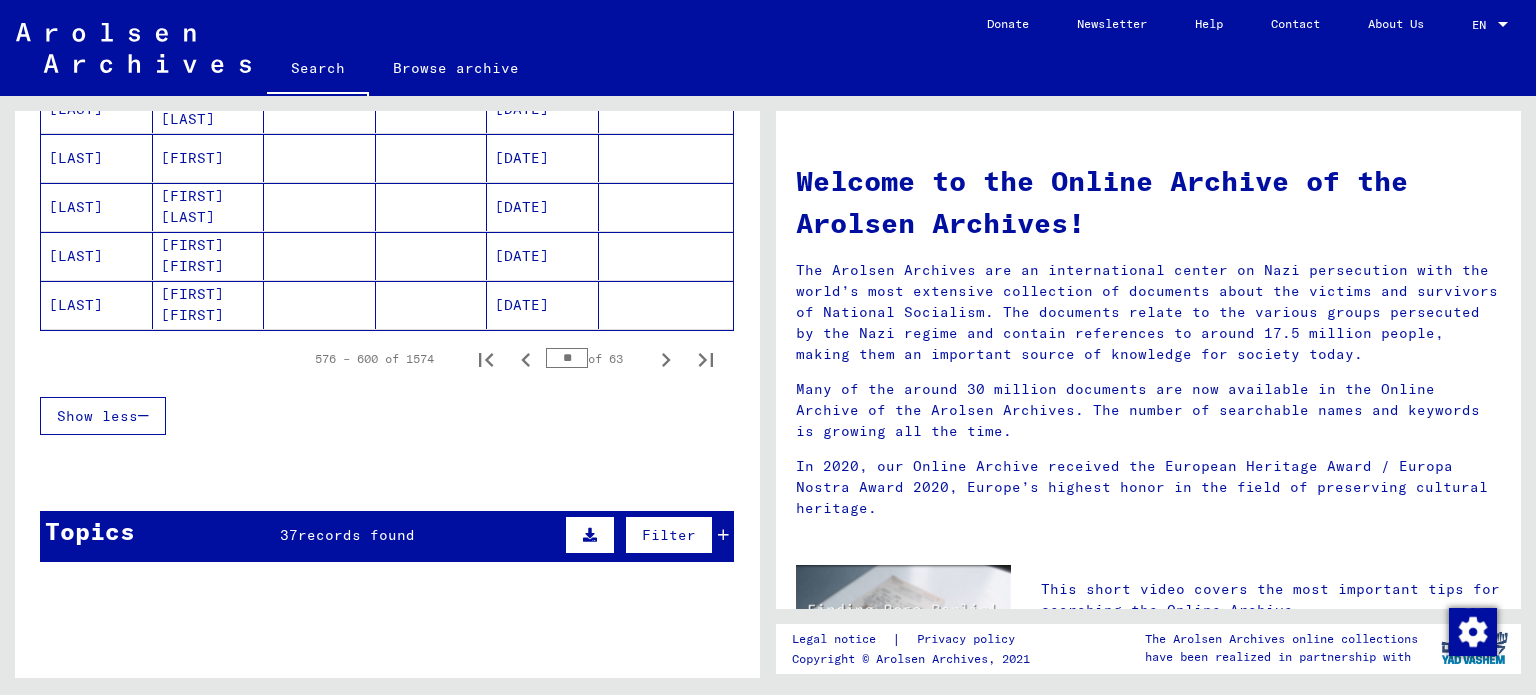 click 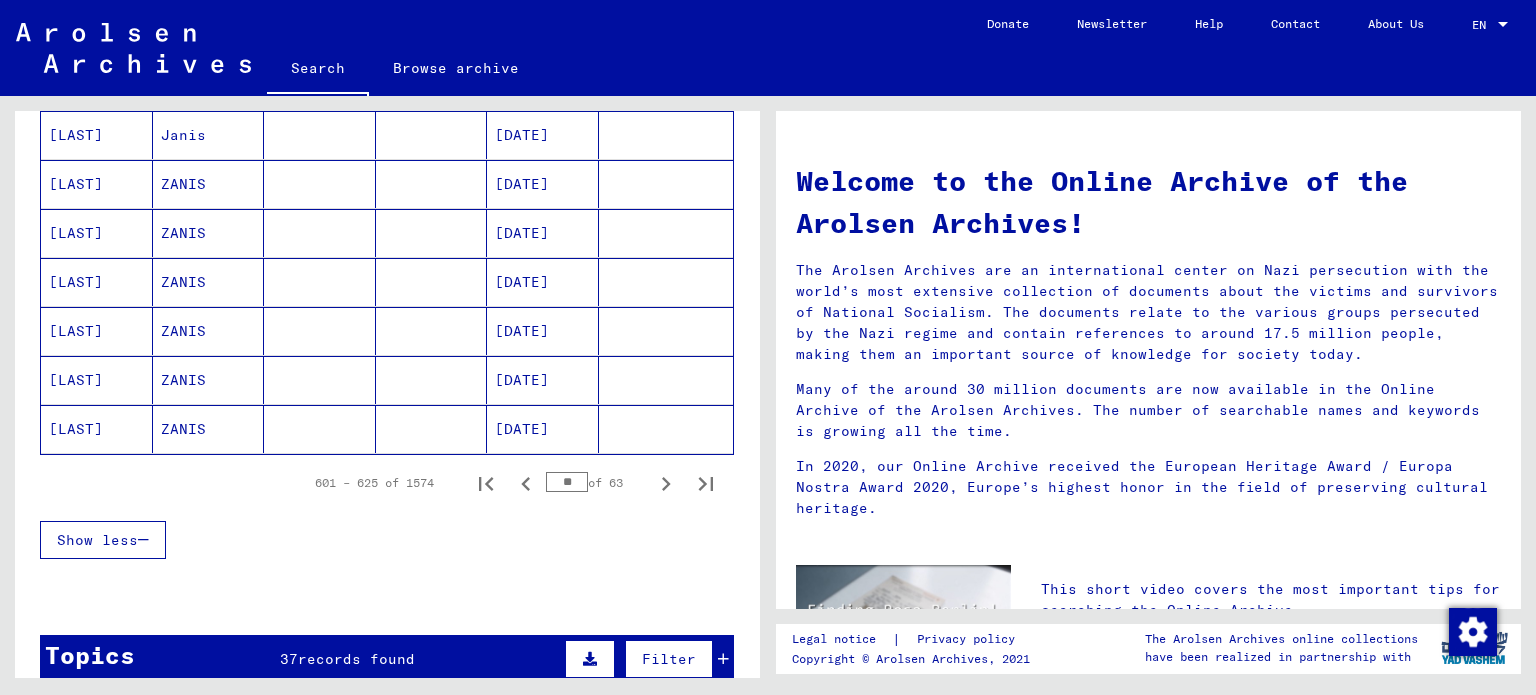 scroll, scrollTop: 1200, scrollLeft: 0, axis: vertical 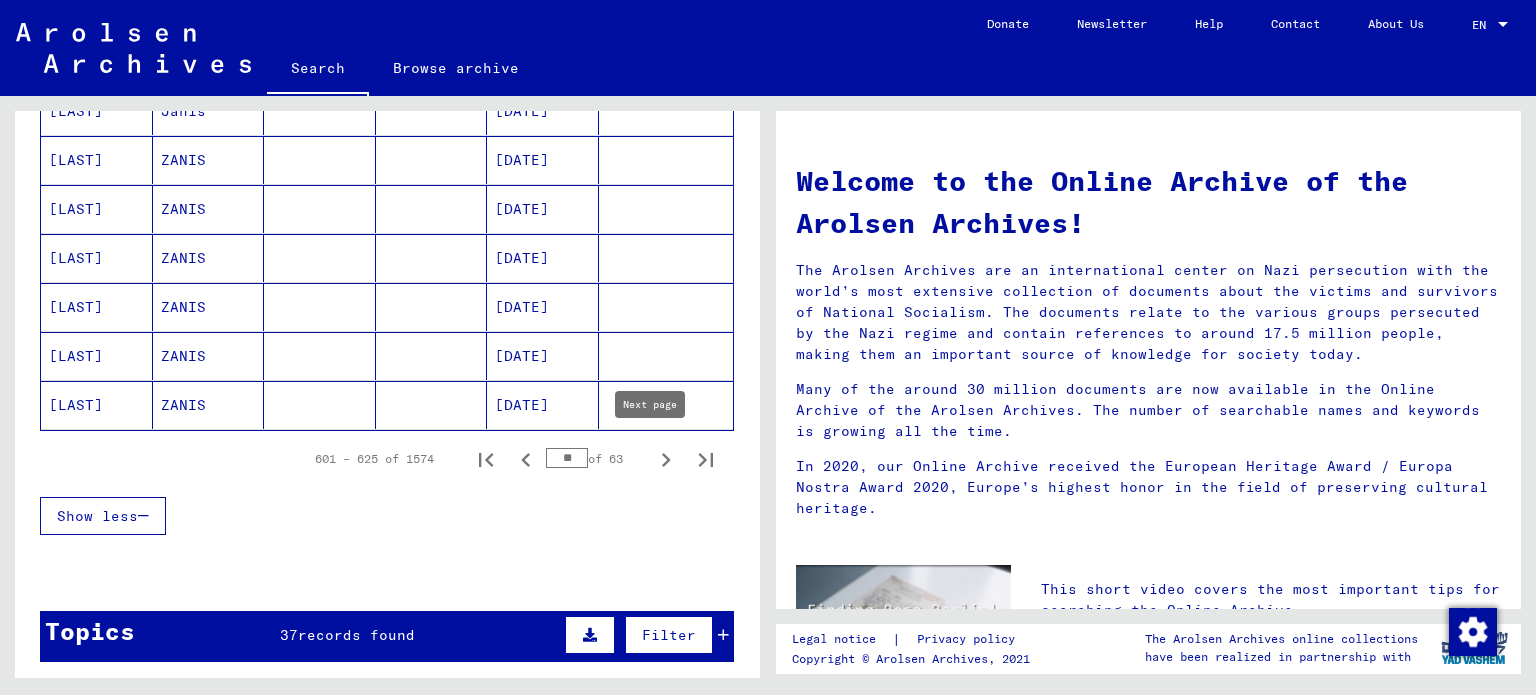 click 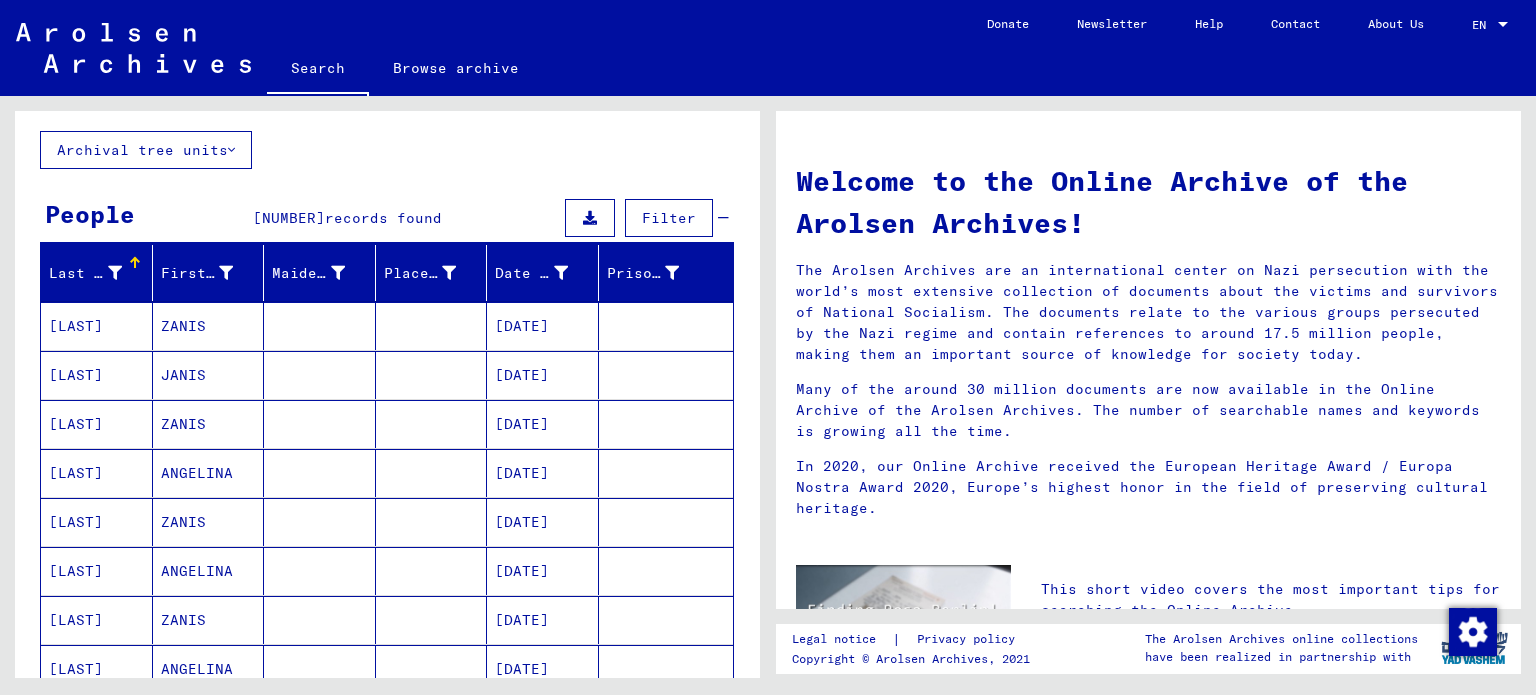 scroll, scrollTop: 100, scrollLeft: 0, axis: vertical 